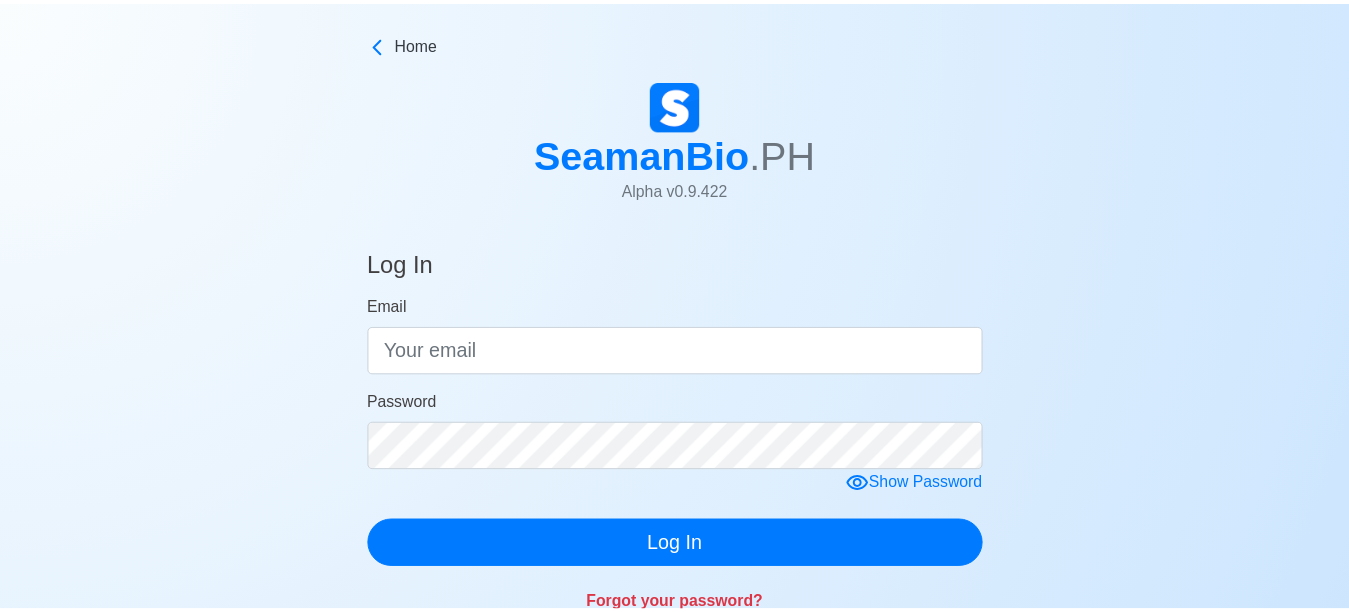 scroll, scrollTop: 0, scrollLeft: 0, axis: both 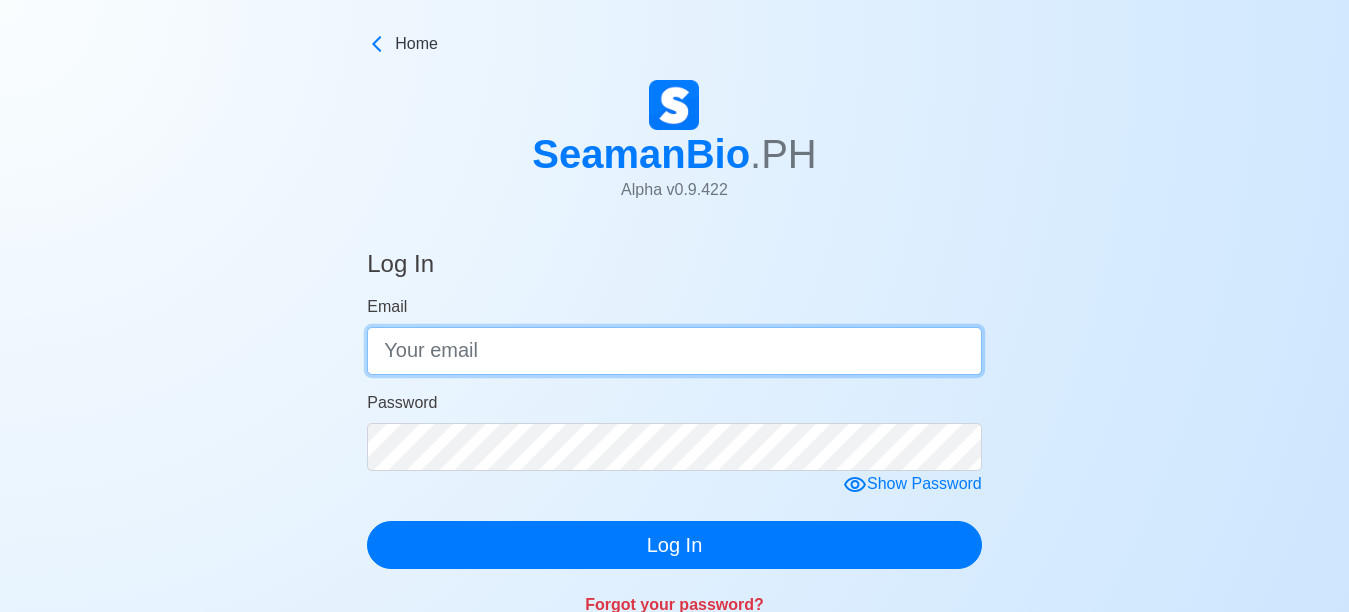 click on "Email" at bounding box center (674, 351) 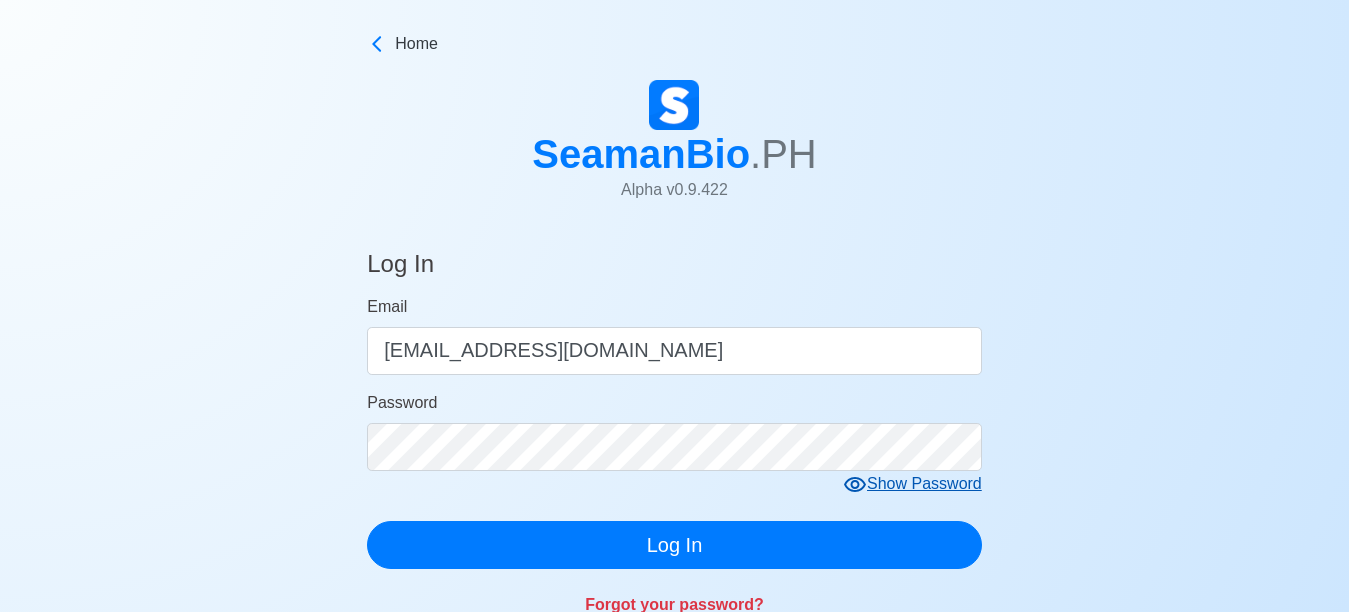 click 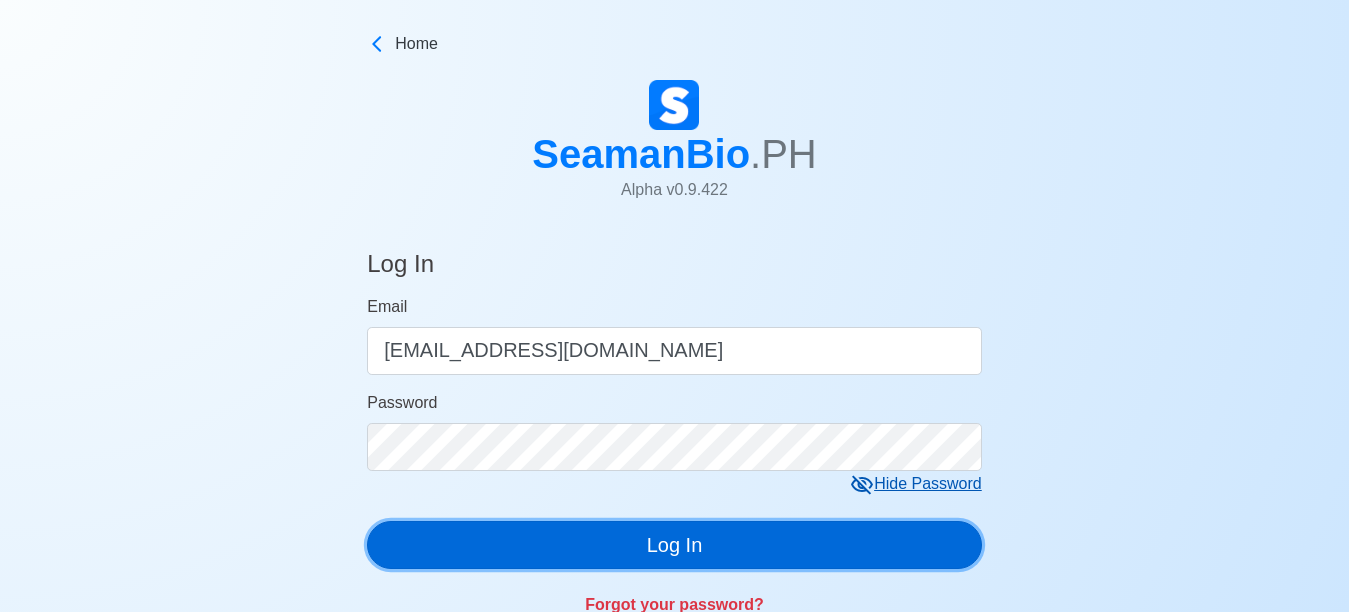 click on "Log In" at bounding box center (674, 545) 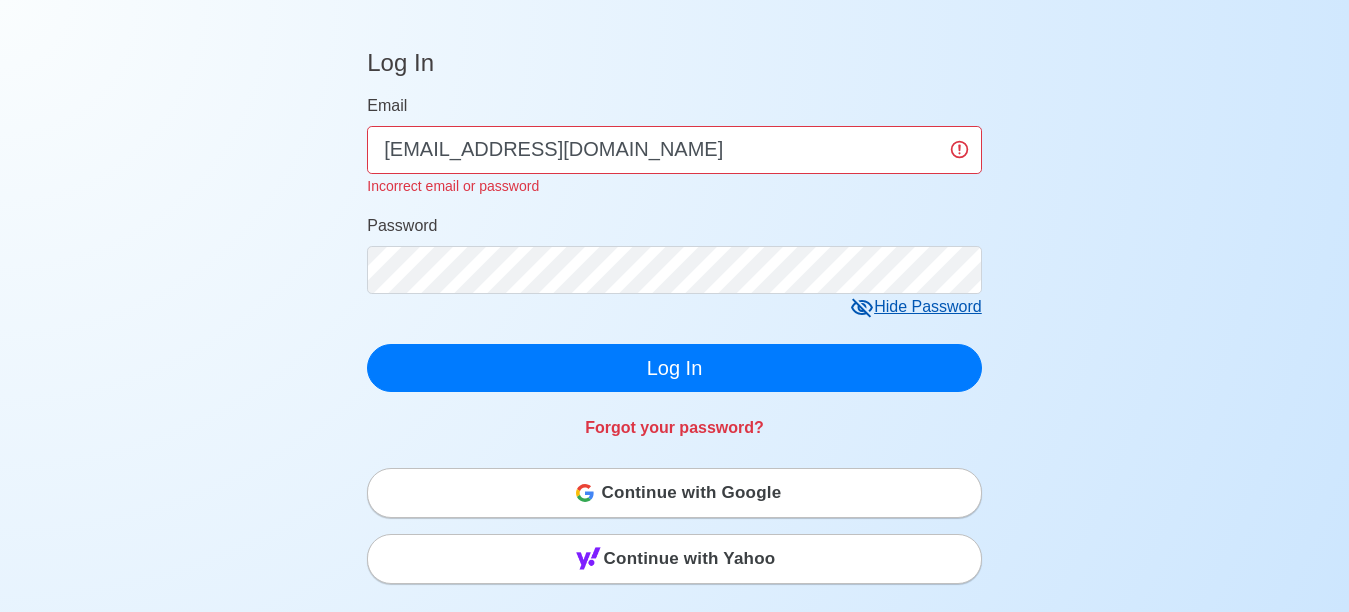 scroll, scrollTop: 300, scrollLeft: 0, axis: vertical 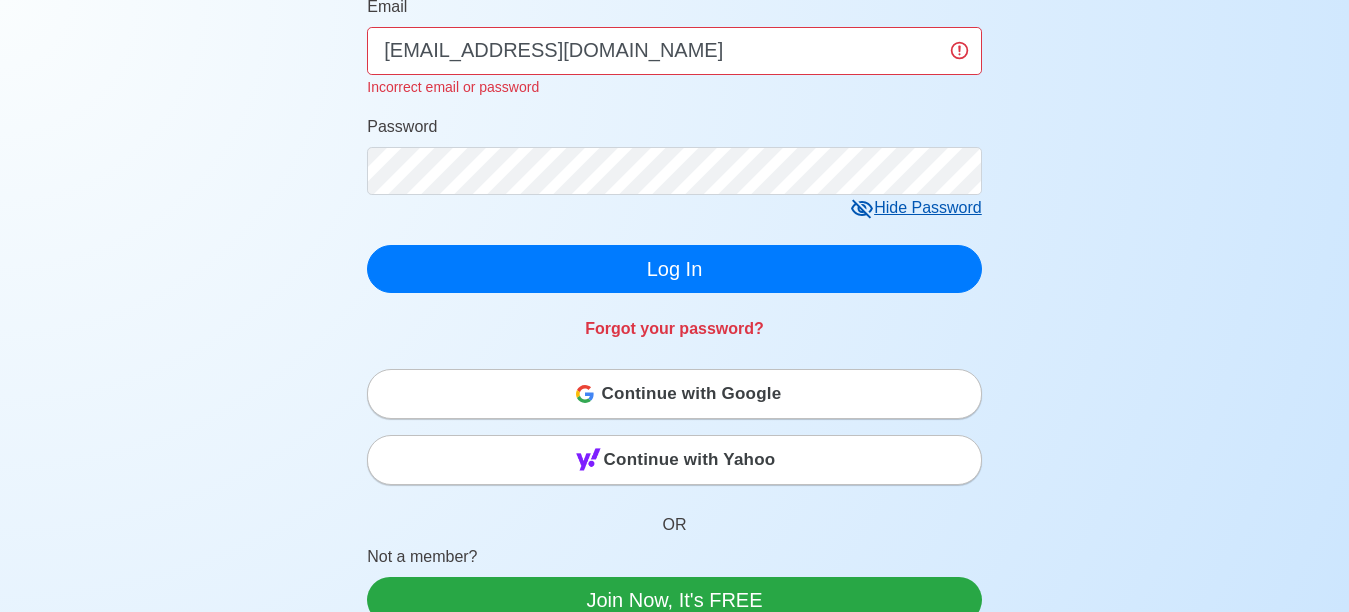 click on "Continue with Google" at bounding box center [692, 394] 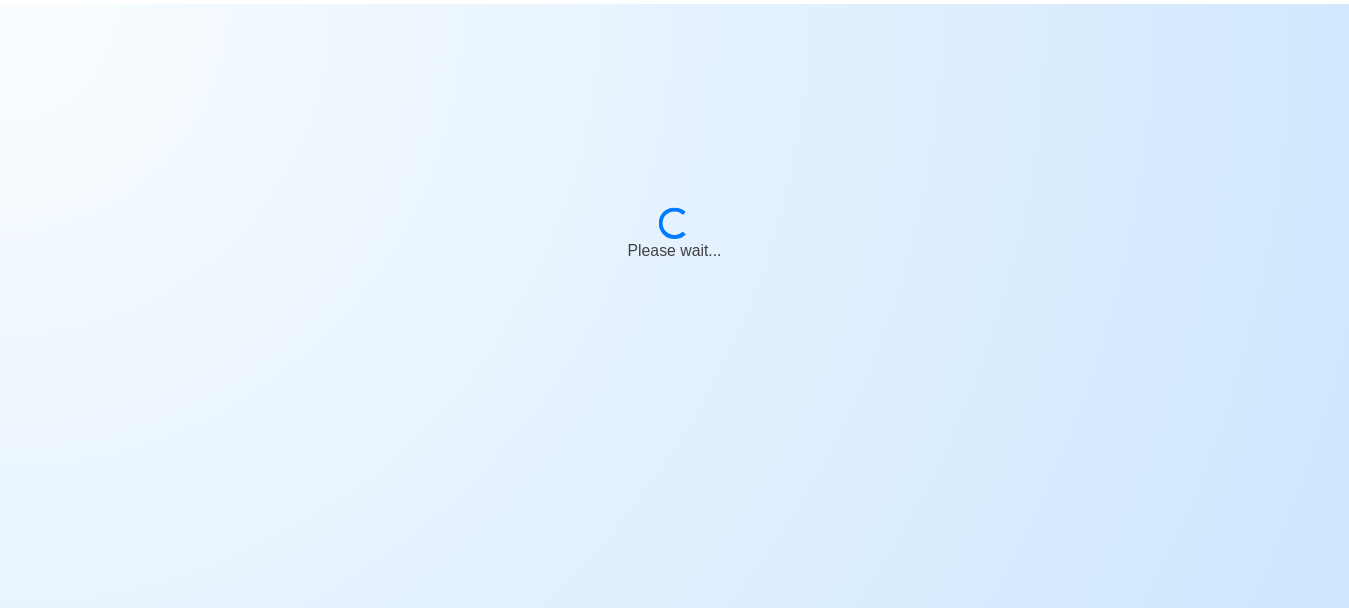 scroll, scrollTop: 0, scrollLeft: 0, axis: both 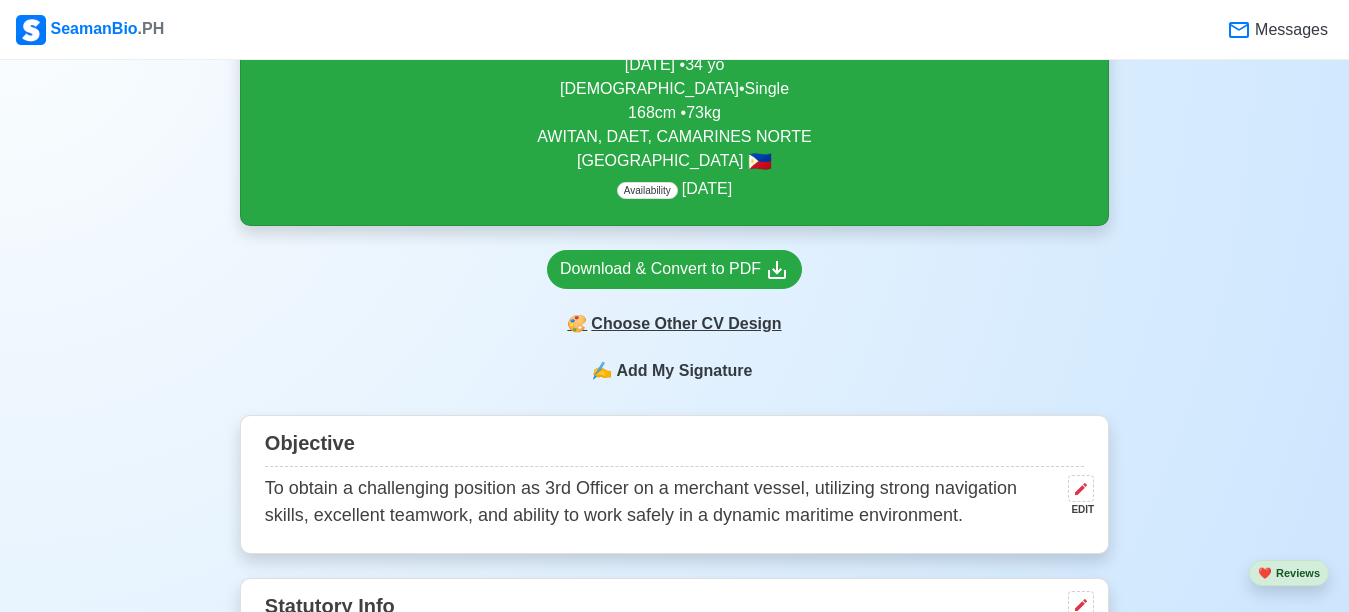 click on "🎨 Choose Other CV Design" at bounding box center [674, 324] 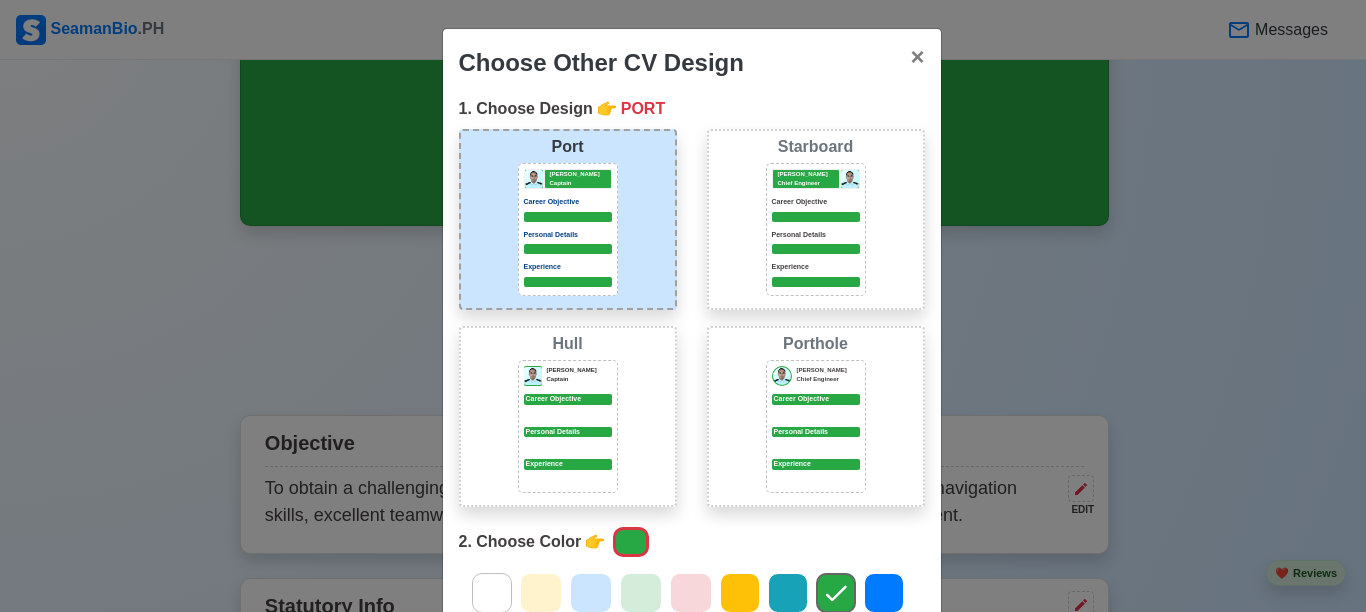 click on "Jeffrey Gil Chief Engineer Career Objective Personal Details Experience" at bounding box center [816, 228] 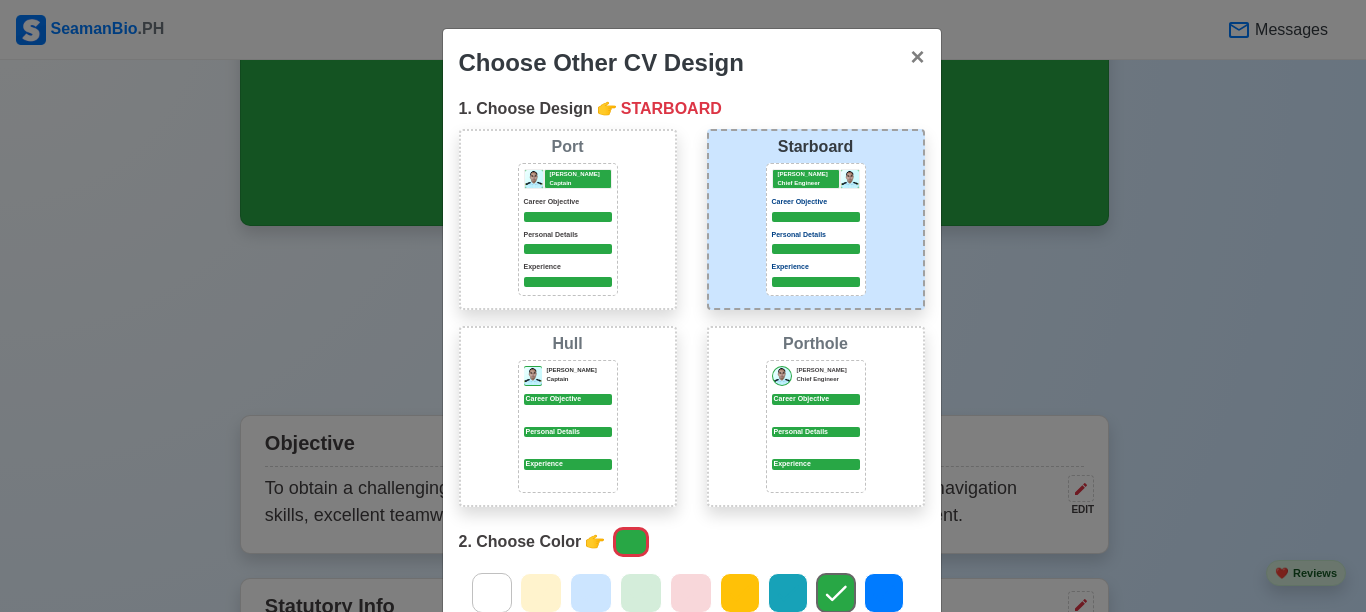 scroll, scrollTop: 100, scrollLeft: 0, axis: vertical 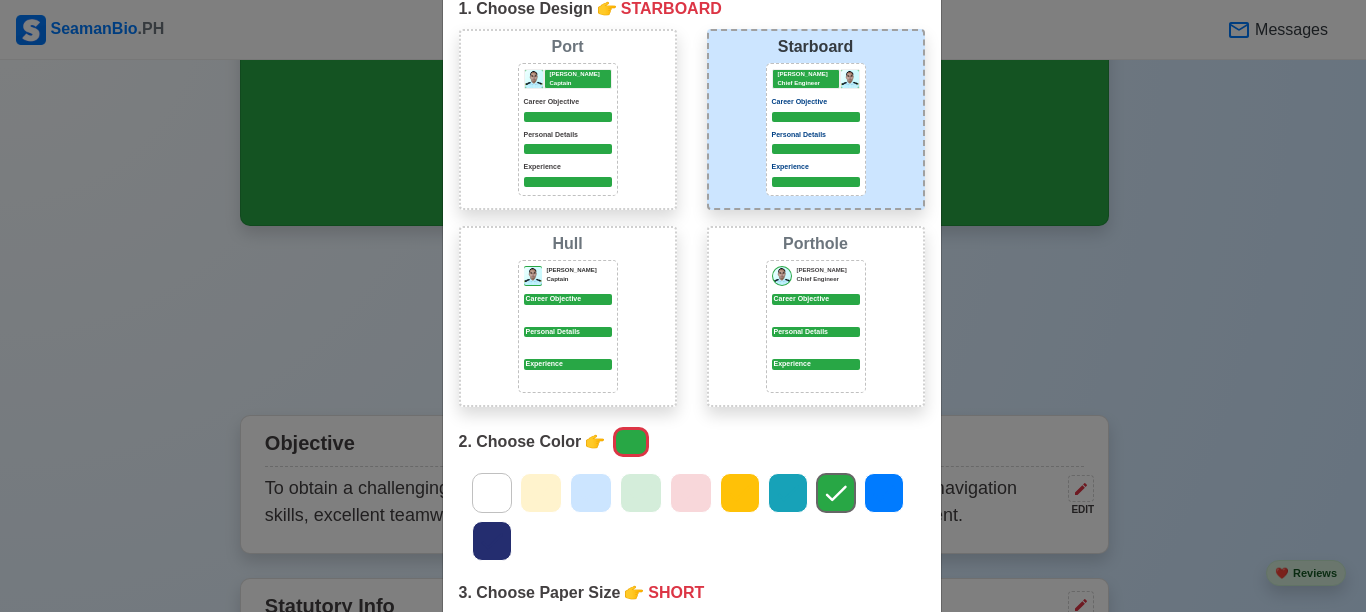click 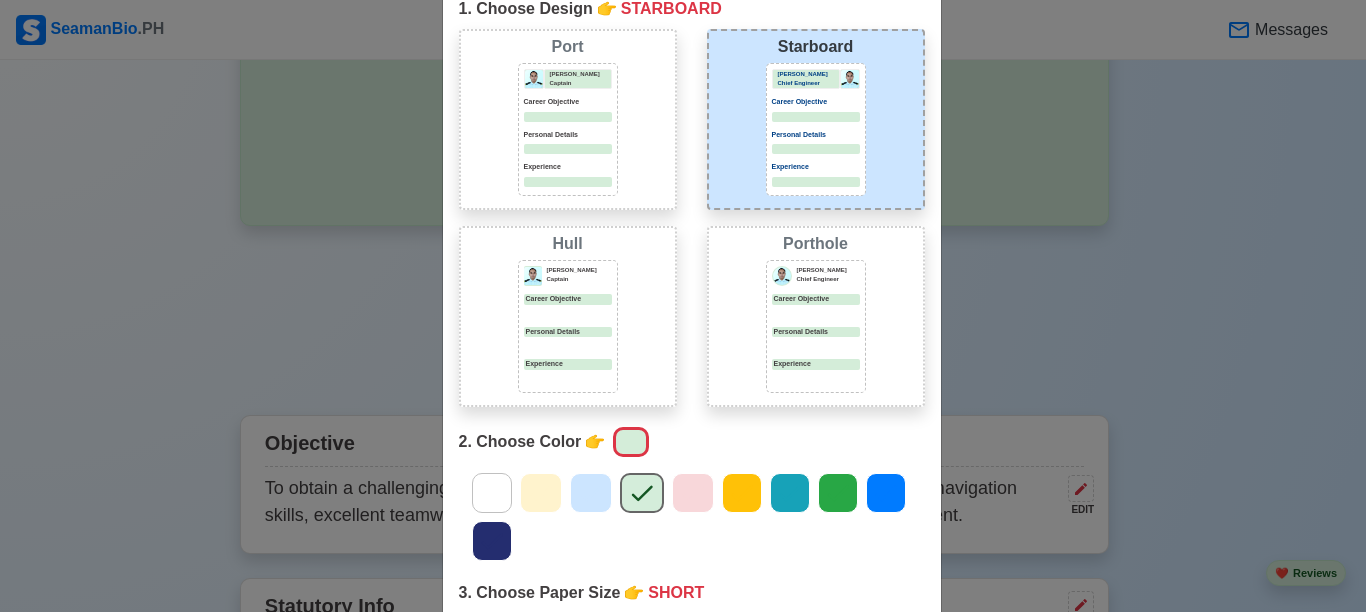 click 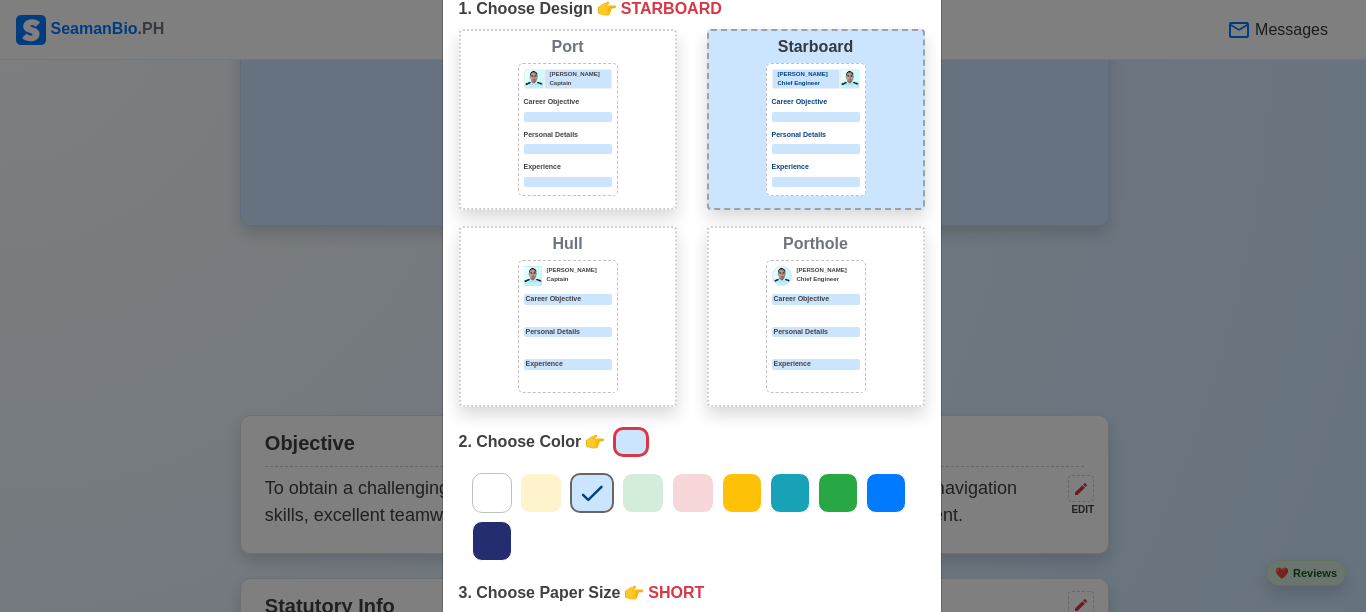 scroll, scrollTop: 309, scrollLeft: 0, axis: vertical 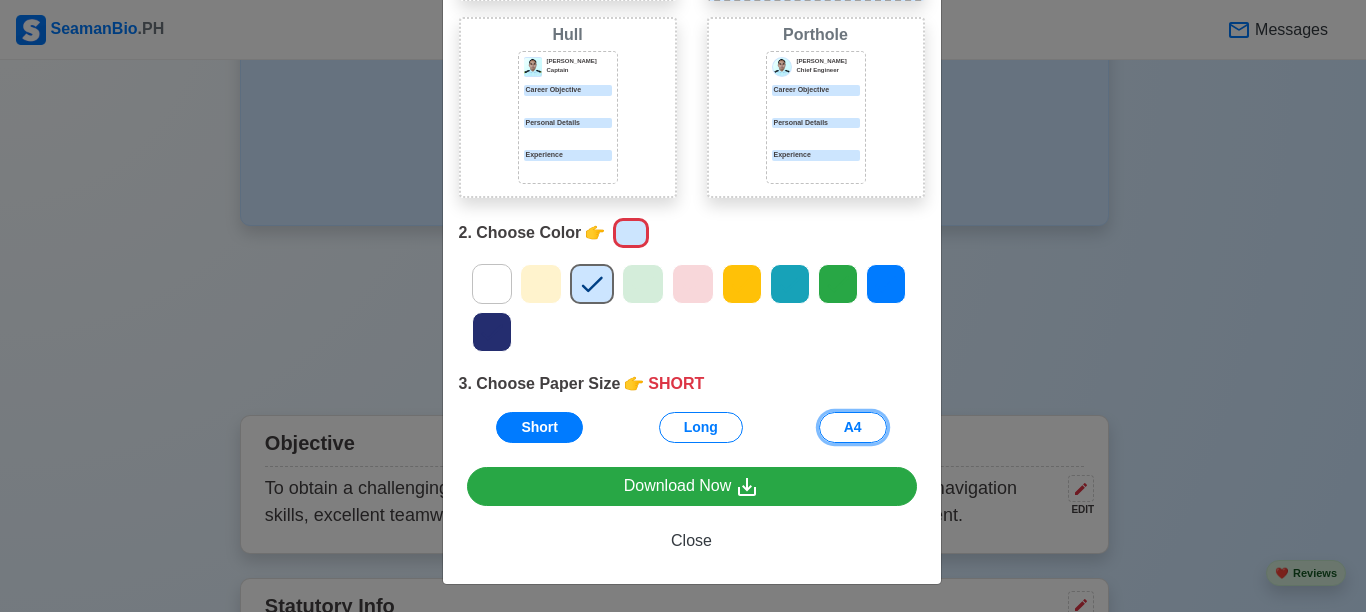 drag, startPoint x: 843, startPoint y: 431, endPoint x: 1011, endPoint y: 407, distance: 169.70563 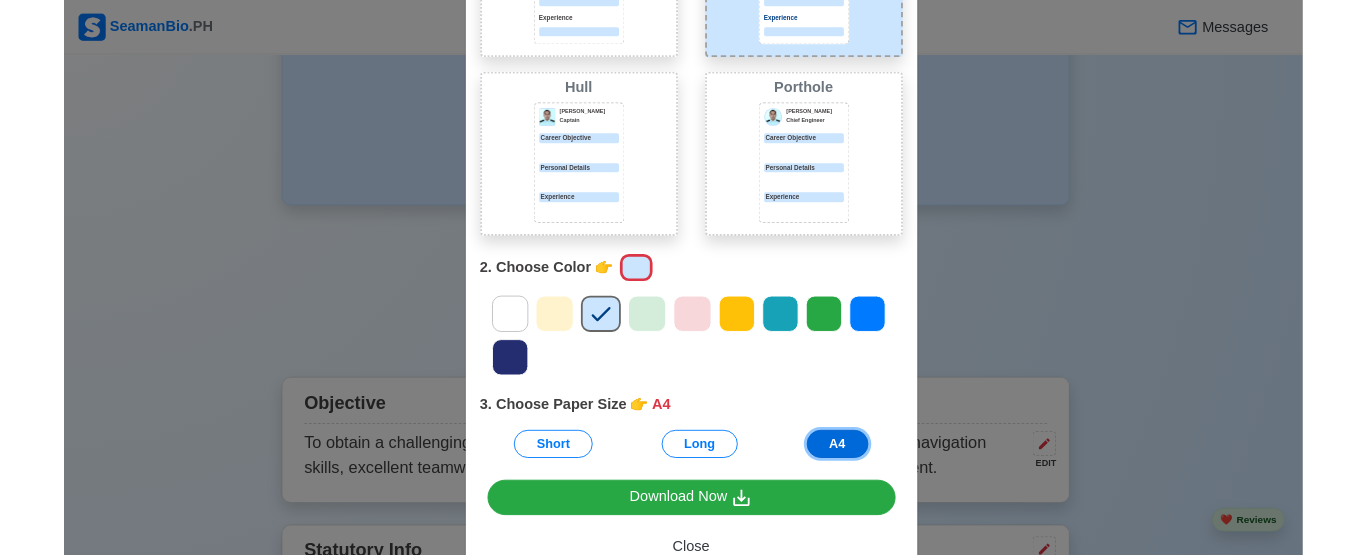 scroll, scrollTop: 300, scrollLeft: 0, axis: vertical 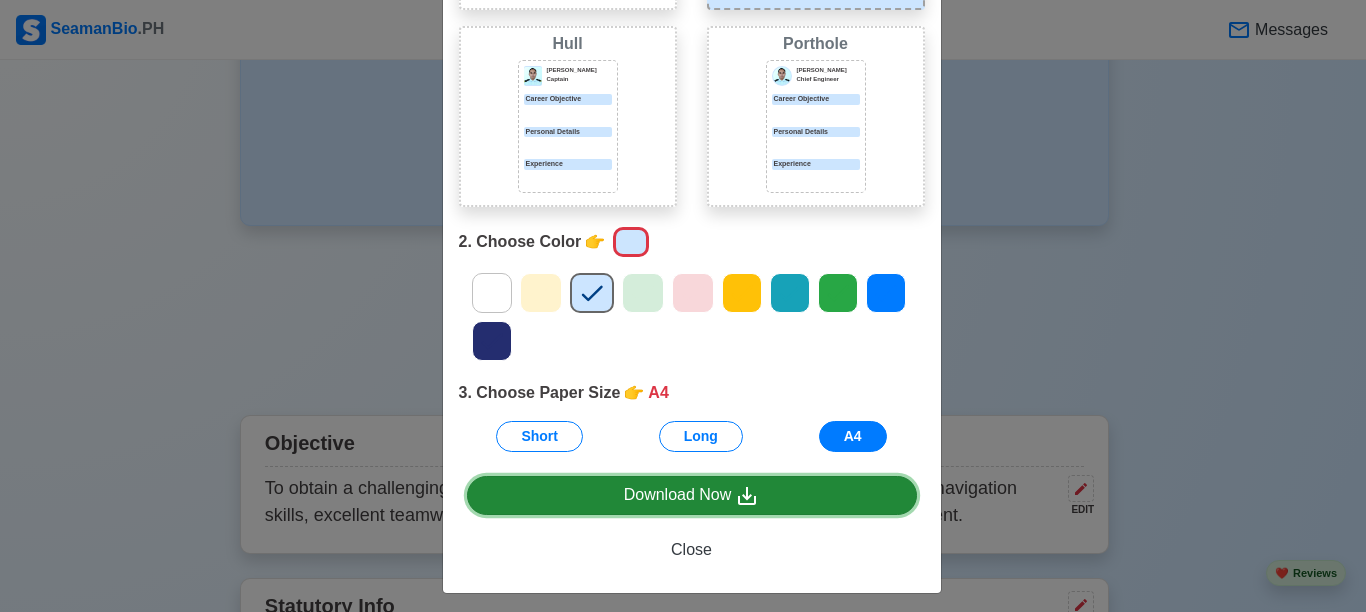 click on "Download Now" at bounding box center [692, 495] 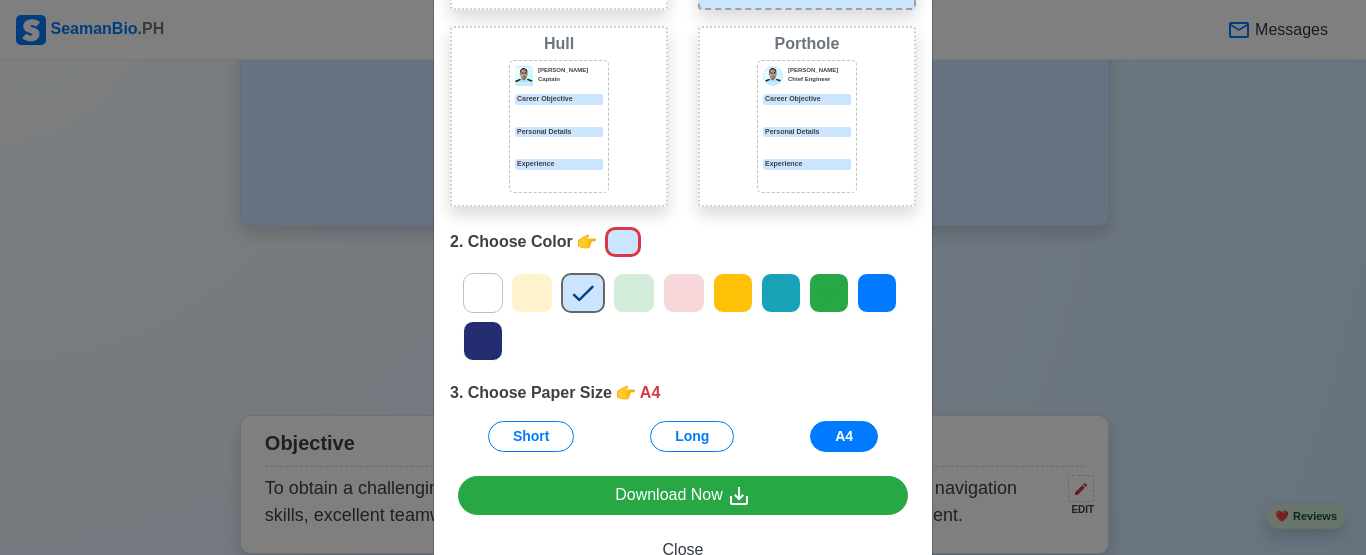 click on "Choose Other CV Design × Close 1. Choose Design 👉 STARBOARD Port Donald Cris Captain Career Objective Personal Details Experience Starboard Jeffrey Gil Chief Engineer Career Objective Personal Details Experience Hull Donald Cris Captain Career Objective Personal Details Experience Porthole Jeffrey Gil Chief Engineer Career Objective Personal Details Experience 2. Choose Color 👉 3. Choose Paper Size 👉 A4 Short Long A4 Download Now Close" at bounding box center (683, 277) 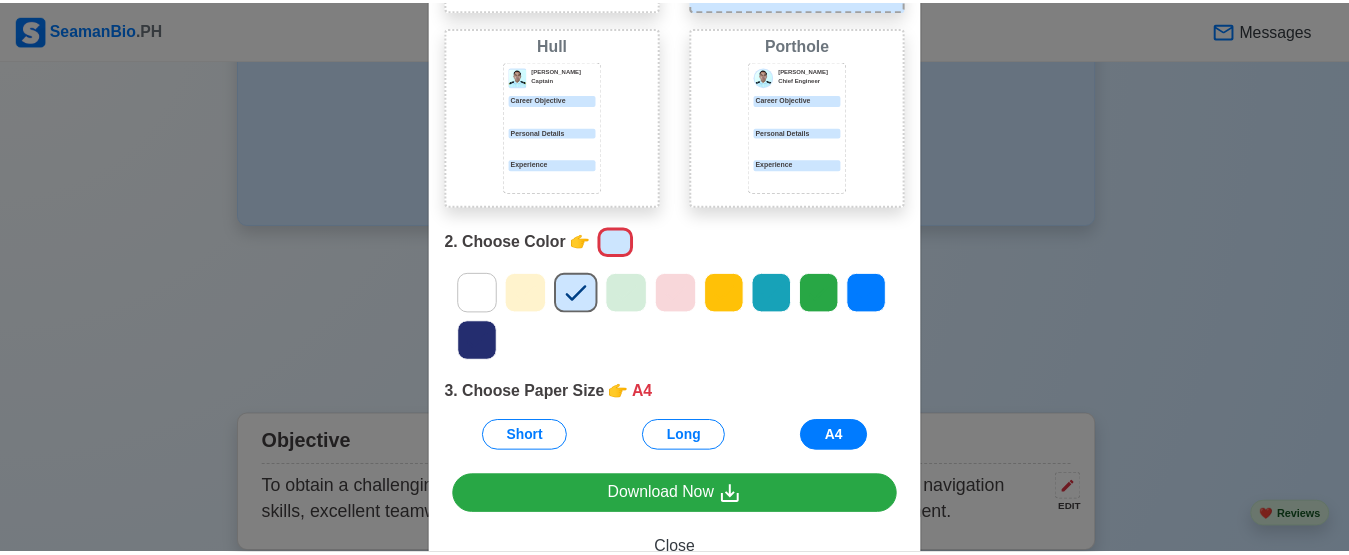 scroll, scrollTop: 368, scrollLeft: 0, axis: vertical 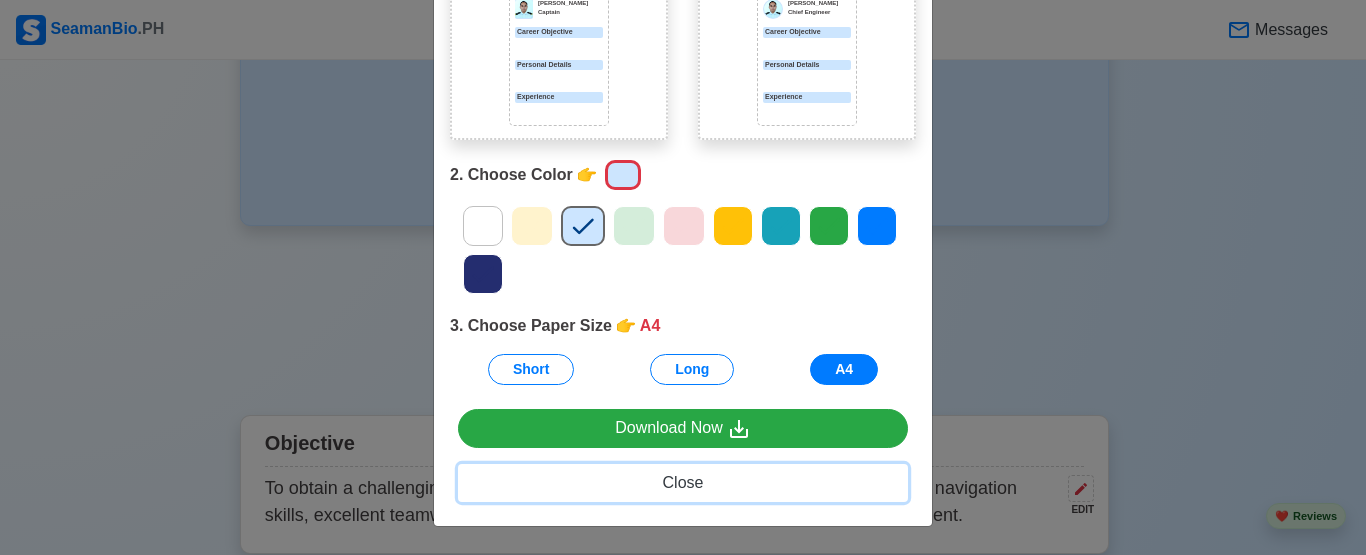 click on "Close" at bounding box center [683, 483] 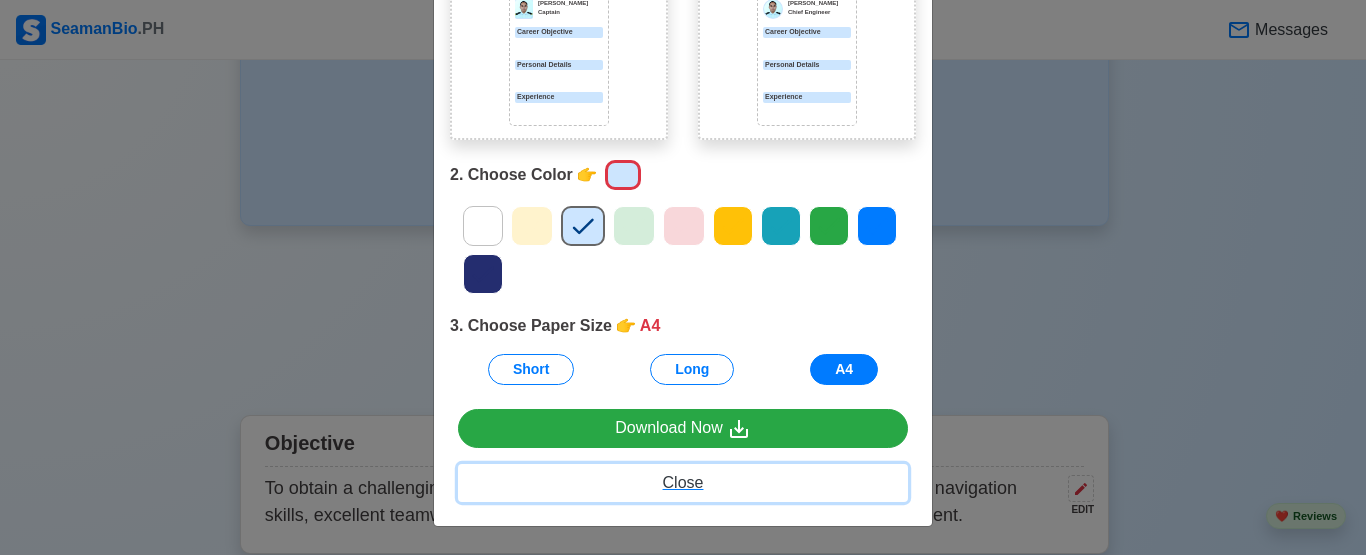 click on "Close" at bounding box center (683, 482) 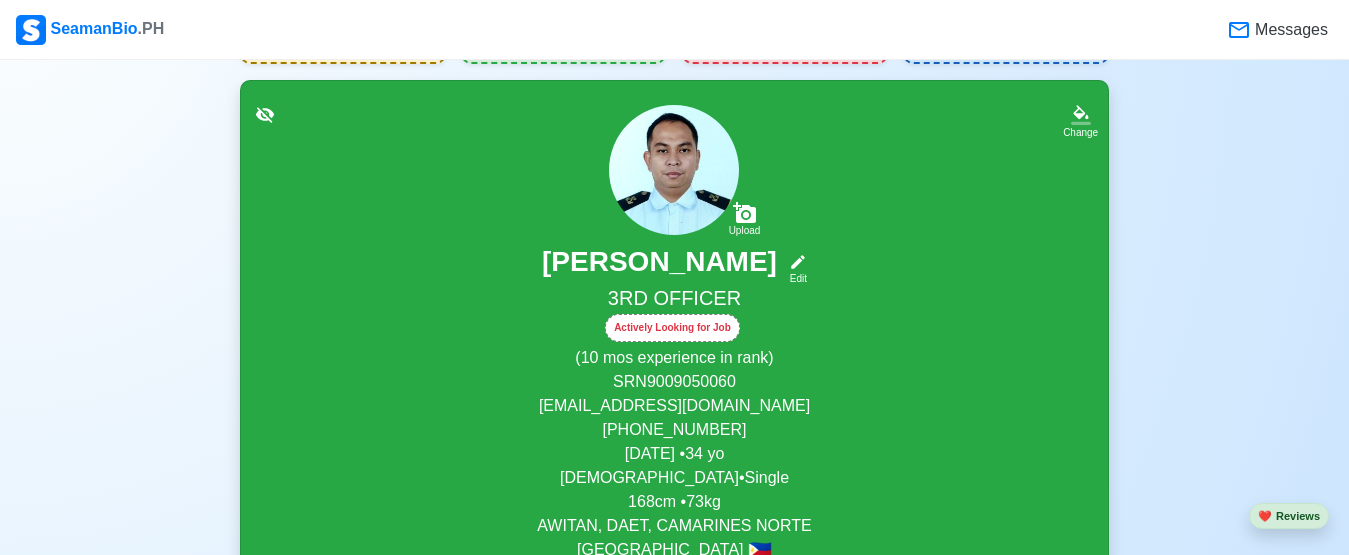 scroll, scrollTop: 0, scrollLeft: 0, axis: both 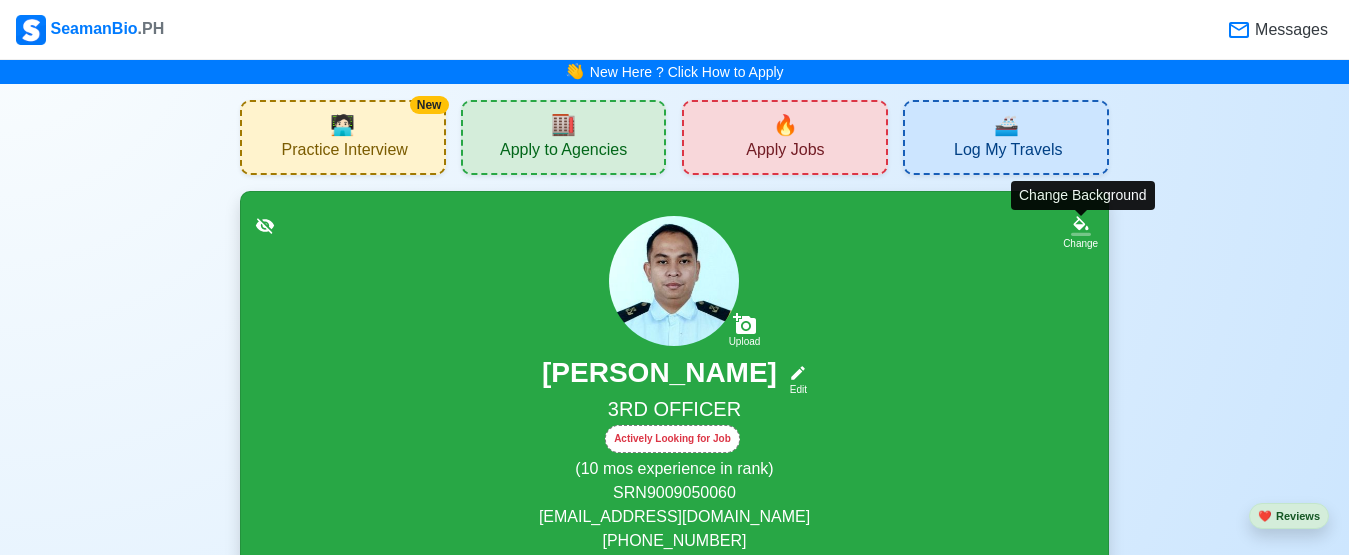 click 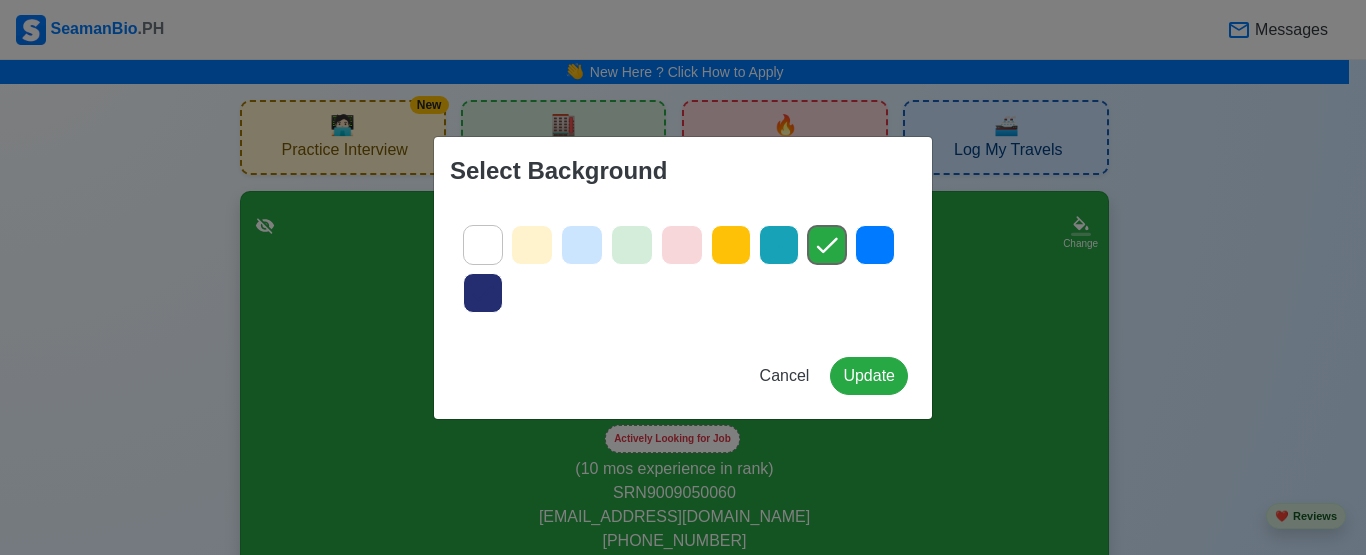 click 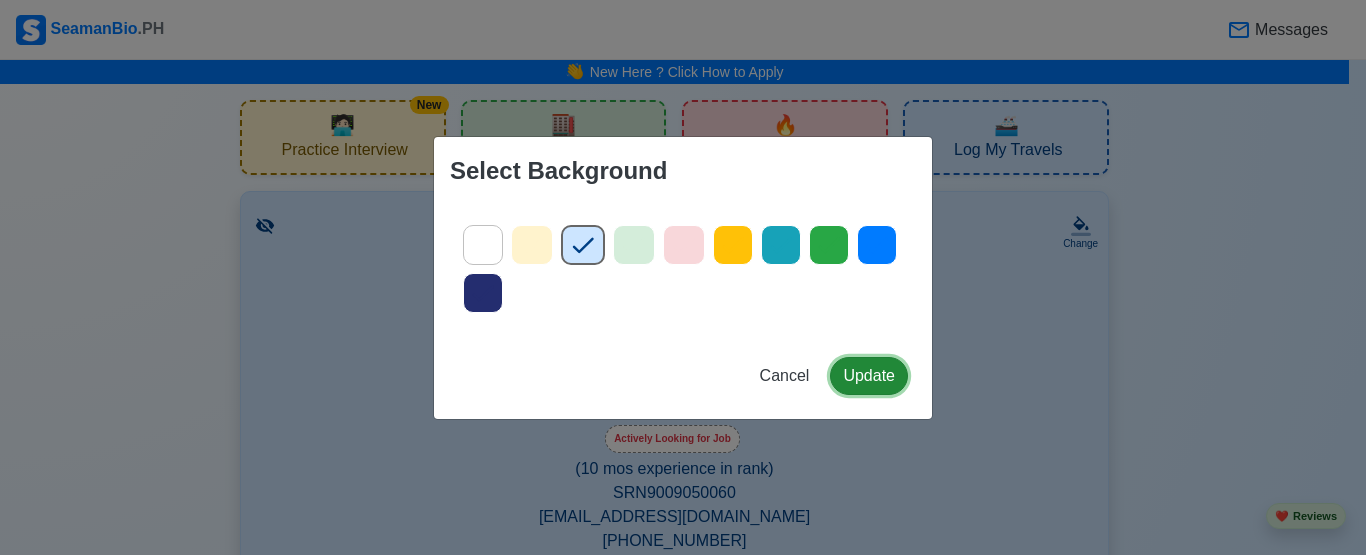 click on "Update" at bounding box center (869, 376) 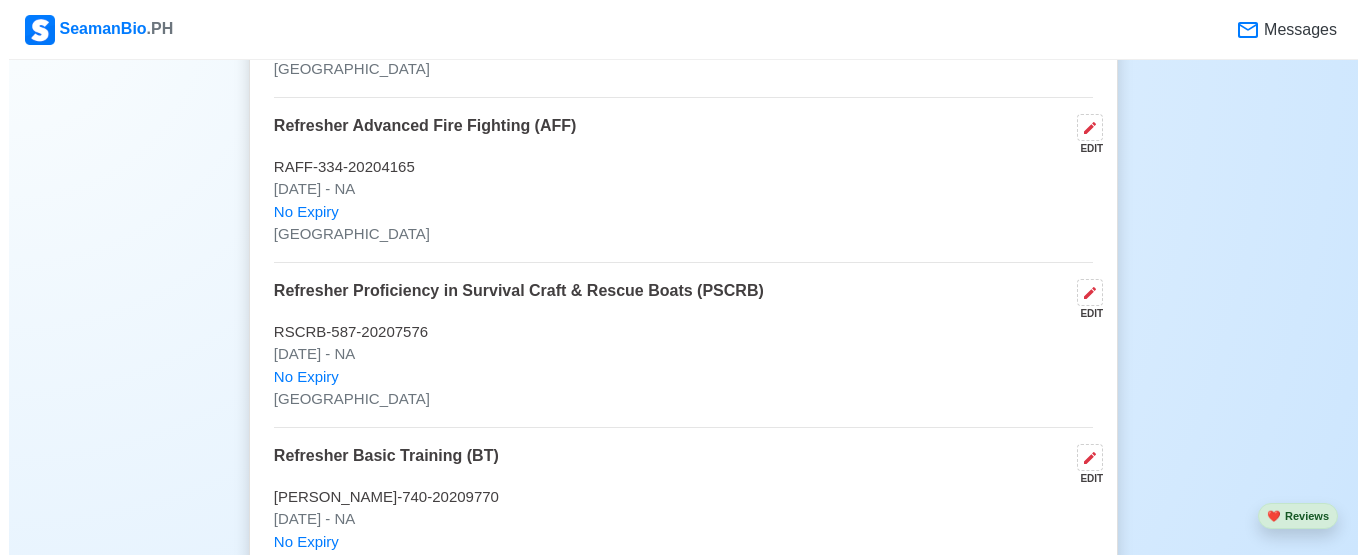 scroll, scrollTop: 4700, scrollLeft: 0, axis: vertical 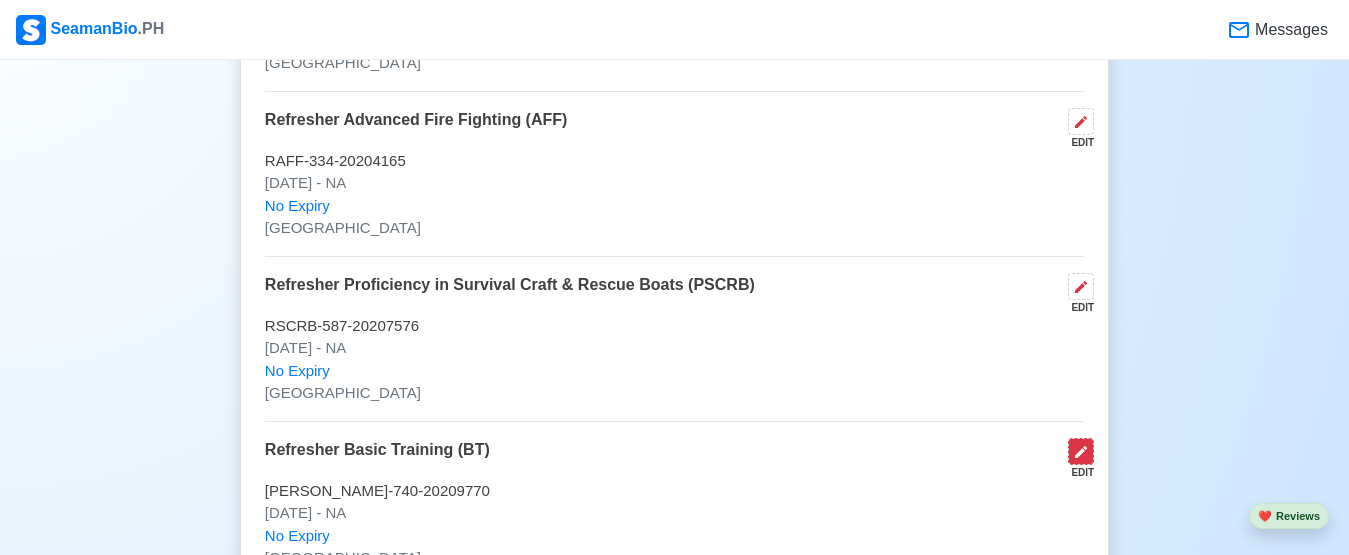 click 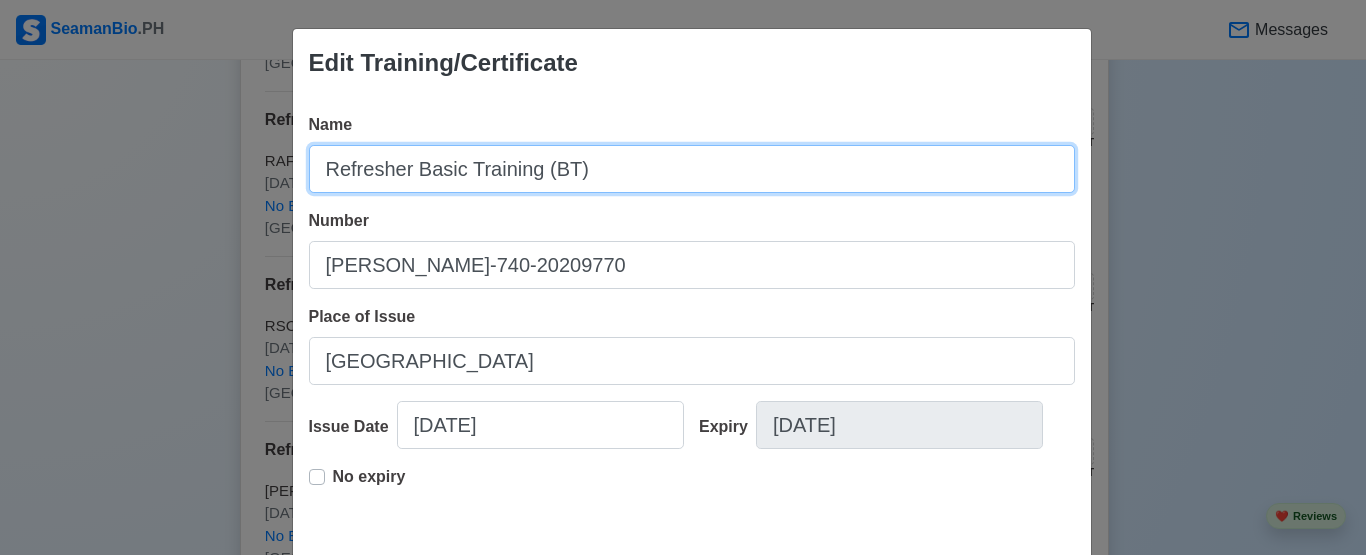 click on "Refresher Basic Training (BT)" at bounding box center (692, 169) 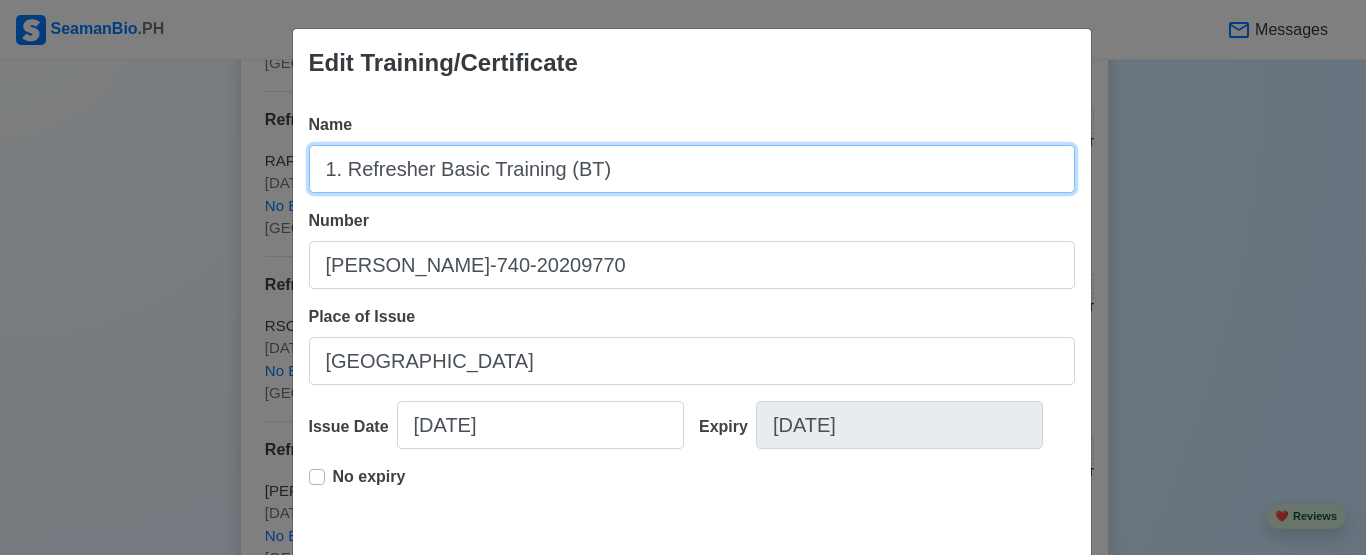 type on "1. Refresher Basic Training (BT)" 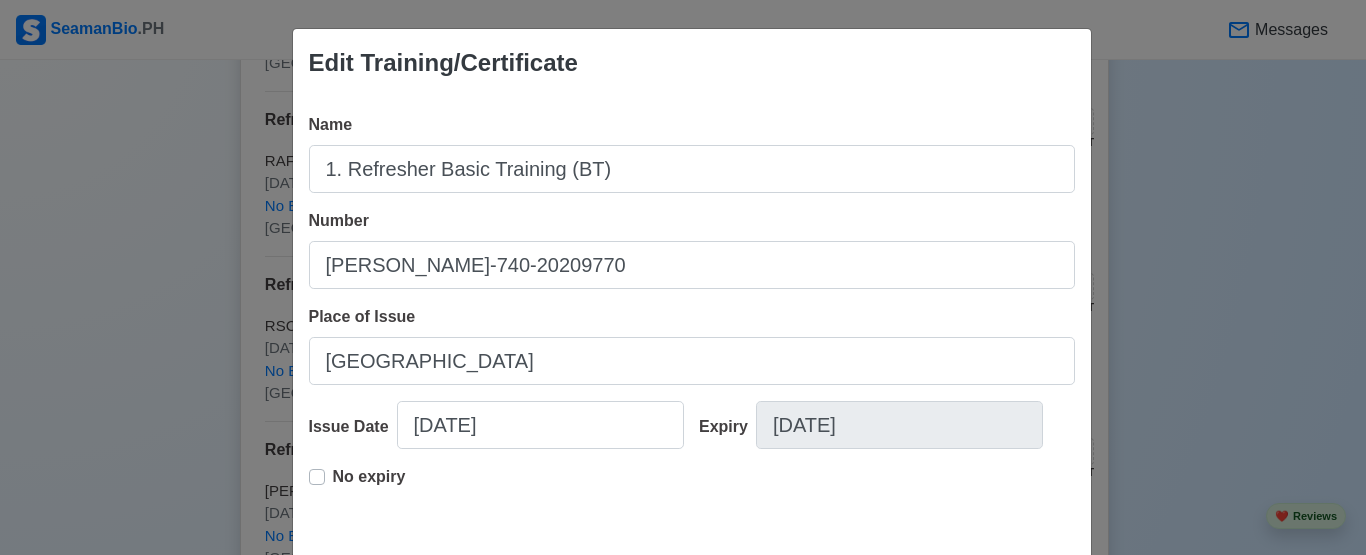 click on "Name 1. Refresher Basic Training (BT) Number RBT-740-20209770 Place of Issue Manila Issue Date 11/24/2020 Expiry 11/24/2020 No expiry" at bounding box center [692, 321] 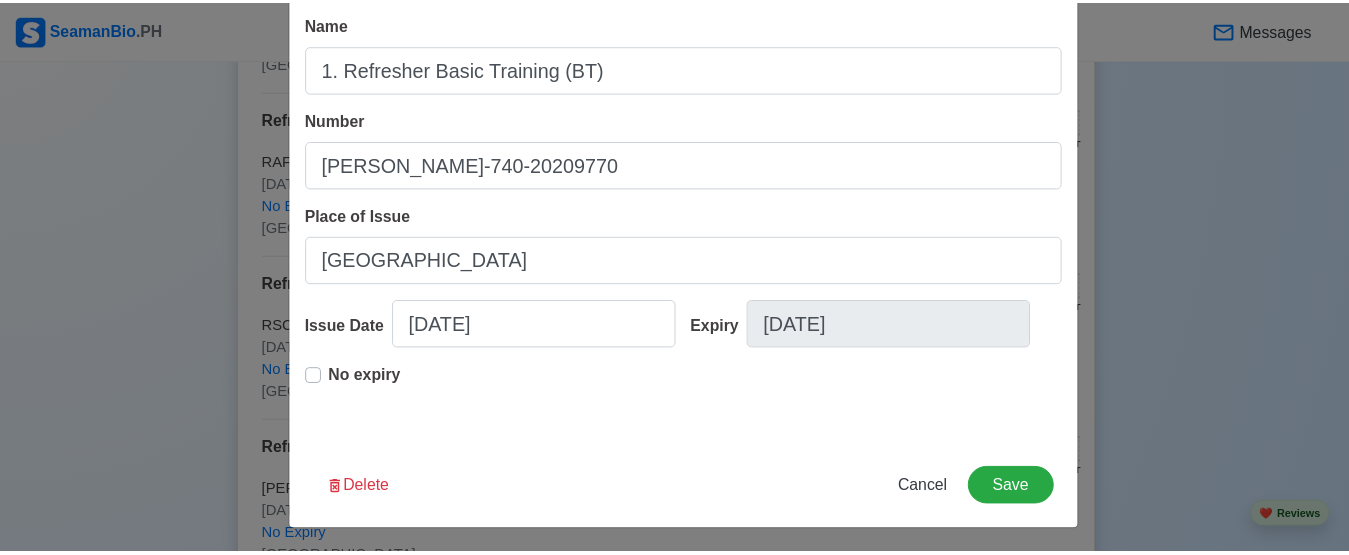 scroll, scrollTop: 105, scrollLeft: 0, axis: vertical 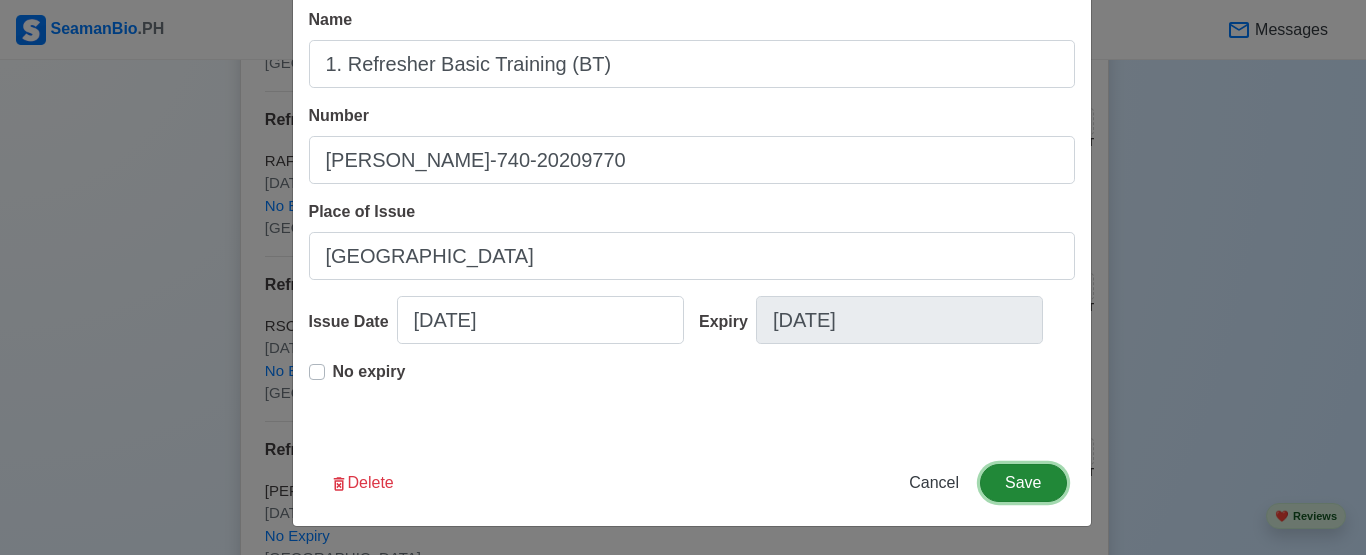 click on "Save" at bounding box center (1023, 483) 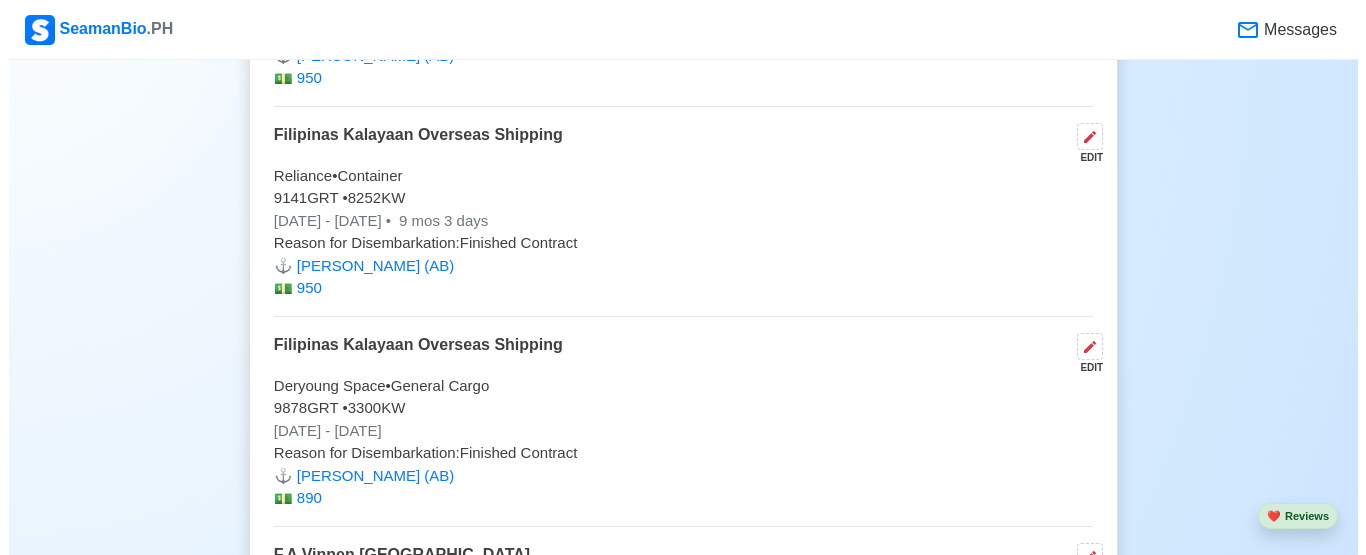 scroll, scrollTop: 6800, scrollLeft: 0, axis: vertical 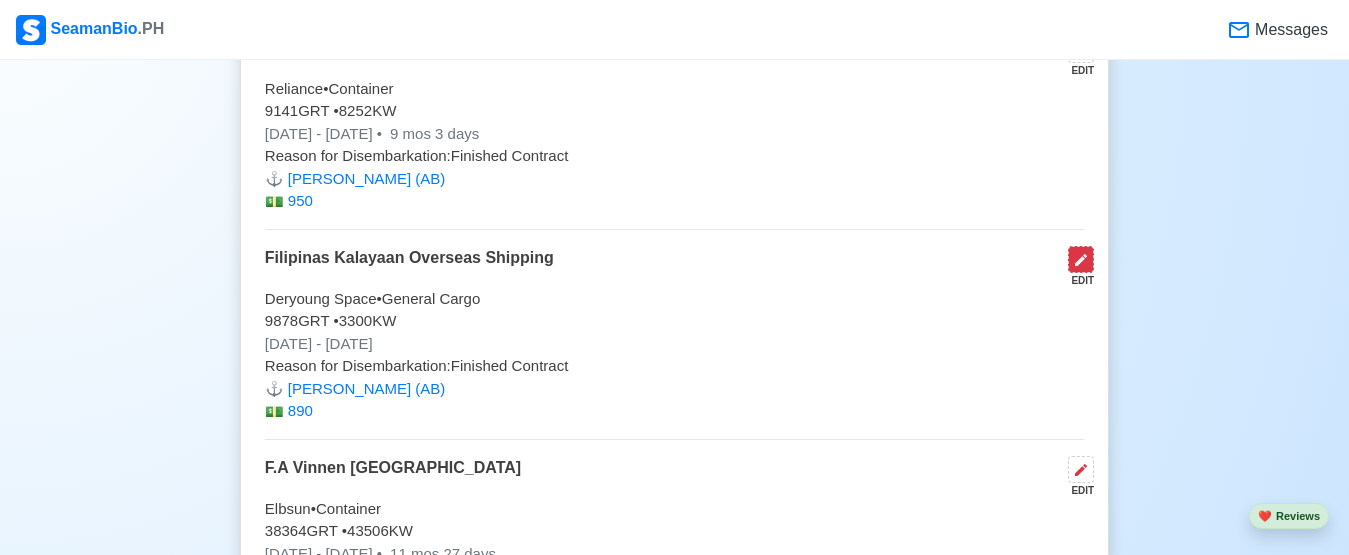 click 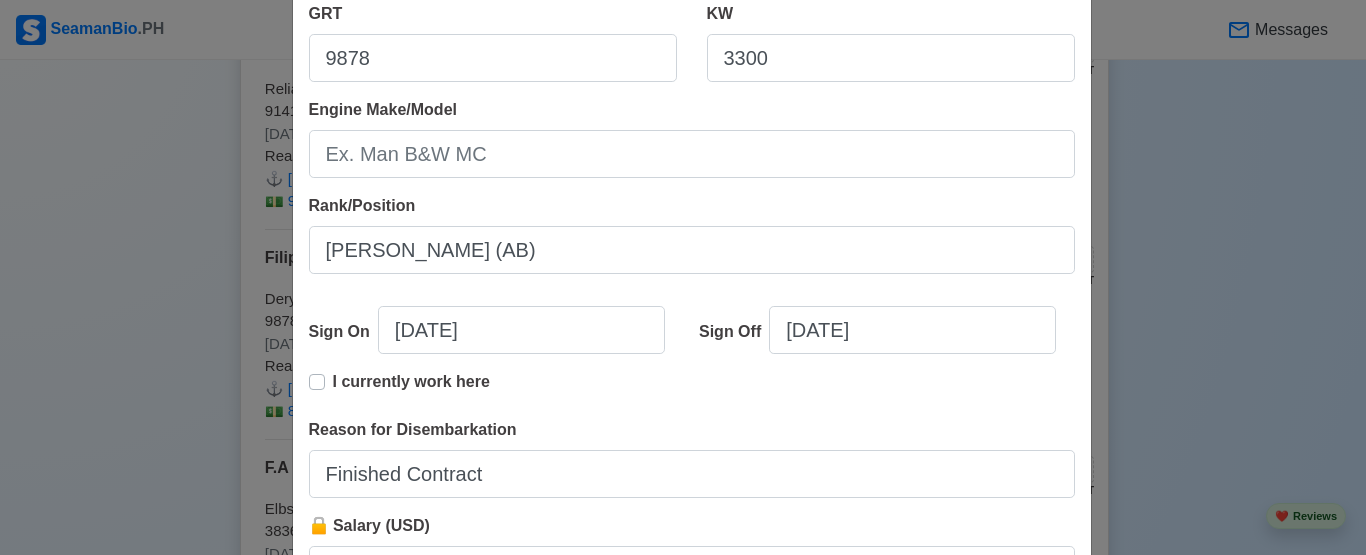 scroll, scrollTop: 400, scrollLeft: 0, axis: vertical 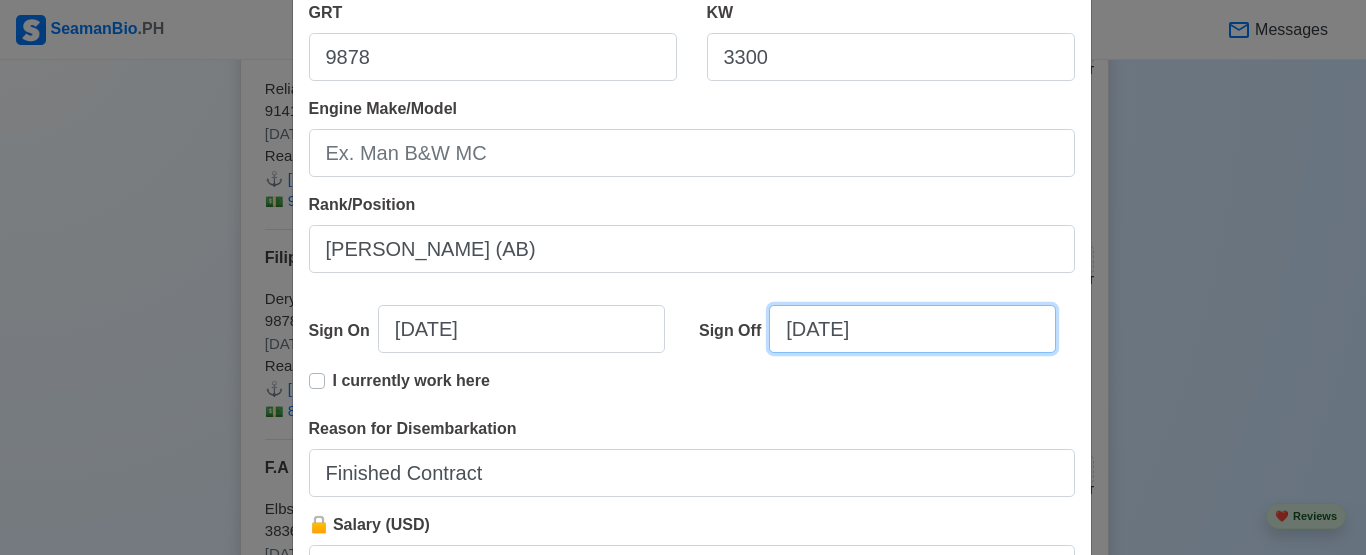 click on "04/03/2021" at bounding box center (912, 329) 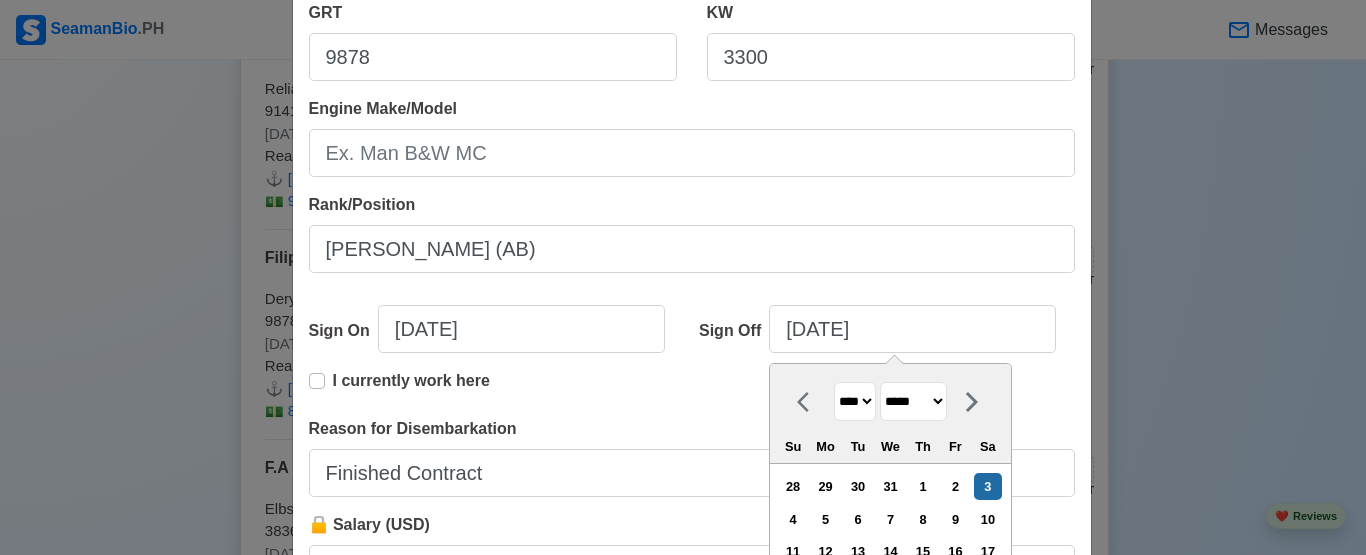 click on "**** **** **** **** **** **** **** **** **** **** **** **** **** **** **** **** **** **** **** **** **** **** **** **** **** **** **** **** **** **** **** **** **** **** **** **** **** **** **** **** **** **** **** **** **** **** **** **** **** **** **** **** **** **** **** **** **** **** **** **** **** **** **** **** **** **** **** **** **** **** **** **** **** **** **** **** **** **** **** **** **** **** **** **** **** **** **** **** **** **** **** **** **** **** **** **** **** **** **** **** **** **** **** **** **** **** **** ****" at bounding box center (855, 401) 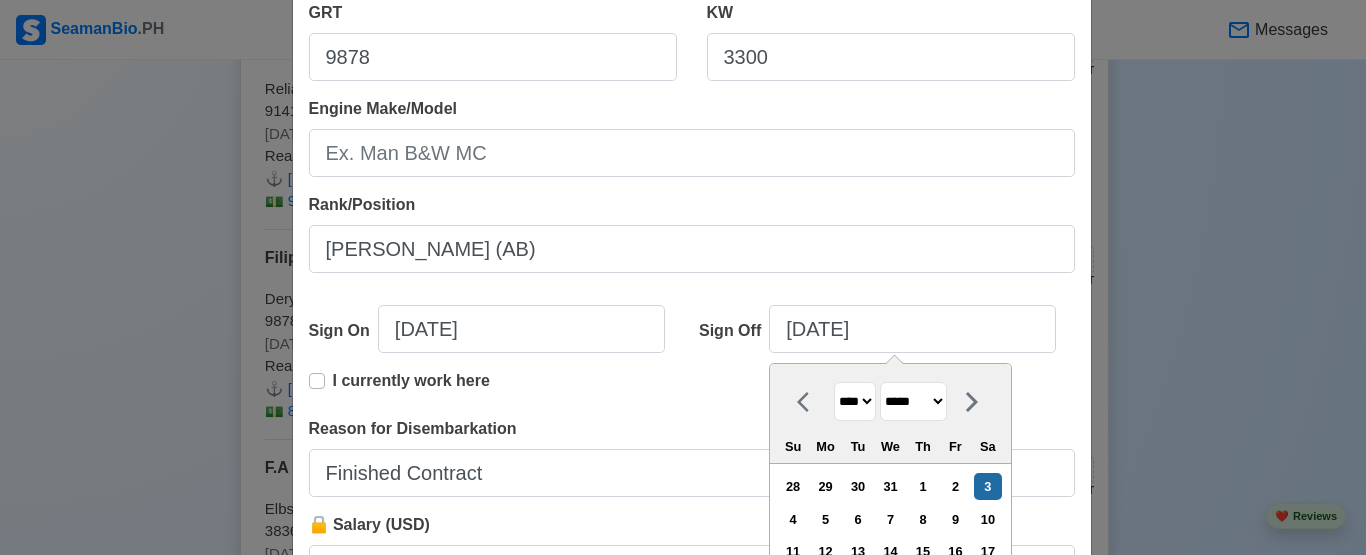 select on "****" 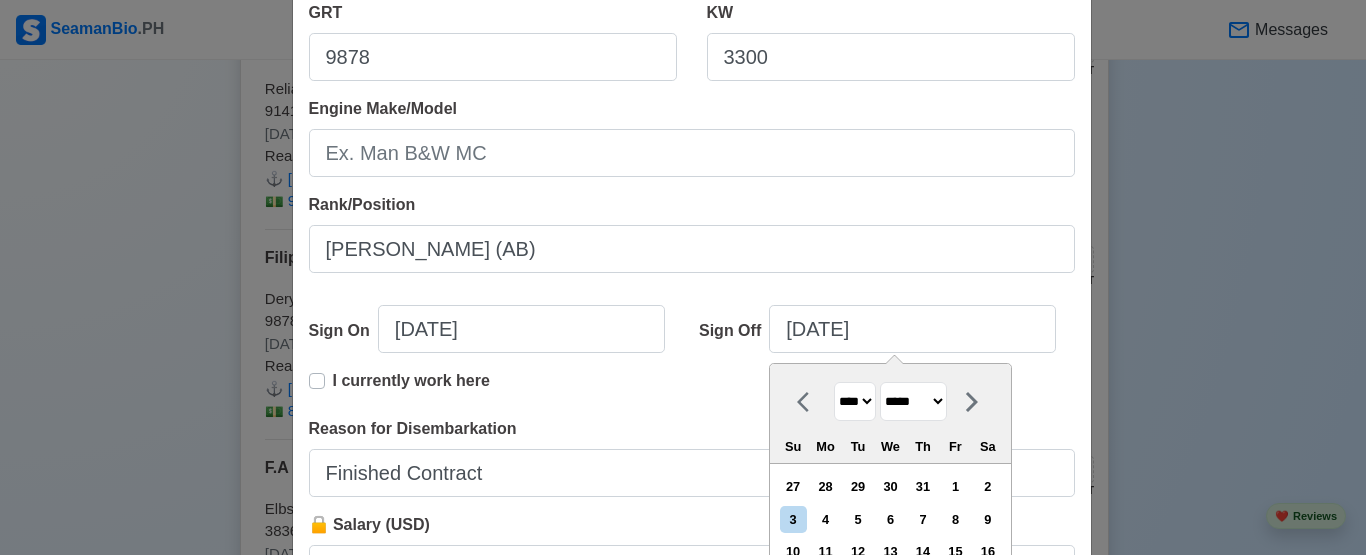 click on "******* ******** ***** ***** *** **** **** ****** ********* ******* ******** ********" at bounding box center (913, 401) 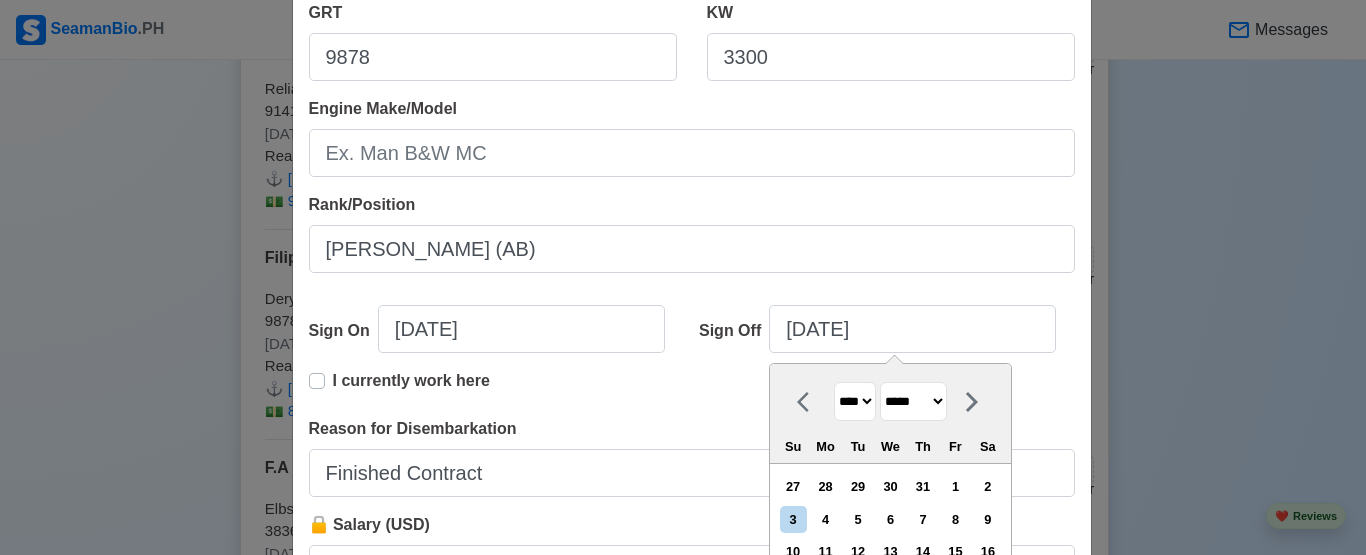 select on "*****" 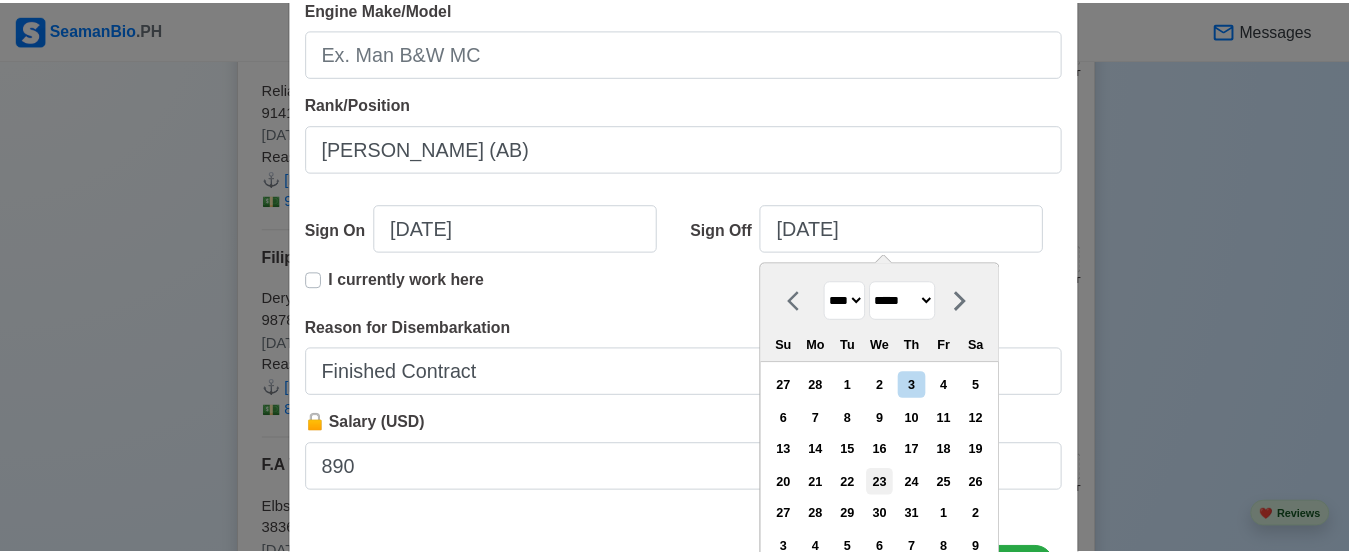 scroll, scrollTop: 585, scrollLeft: 0, axis: vertical 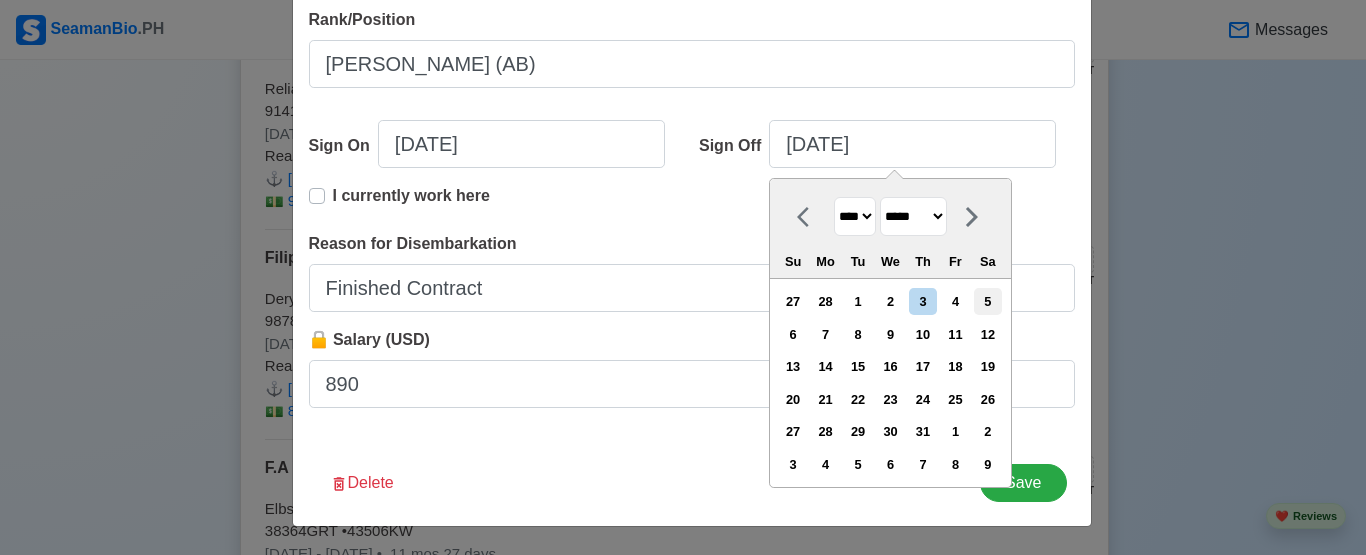 click on "5" at bounding box center (987, 301) 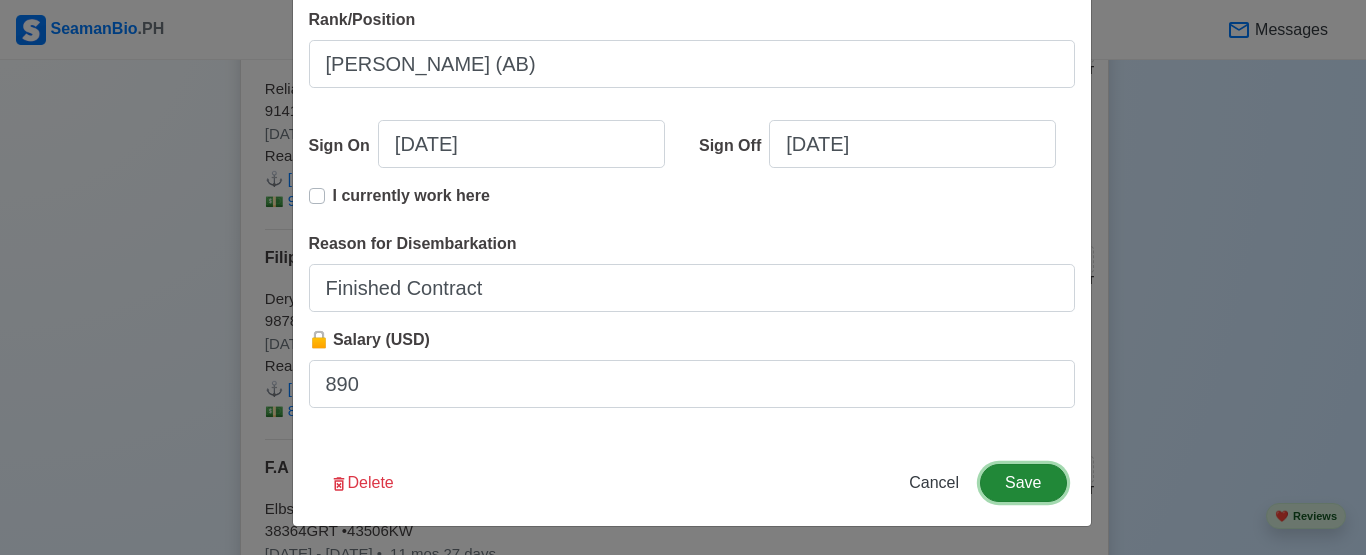 click on "Save" at bounding box center (1023, 483) 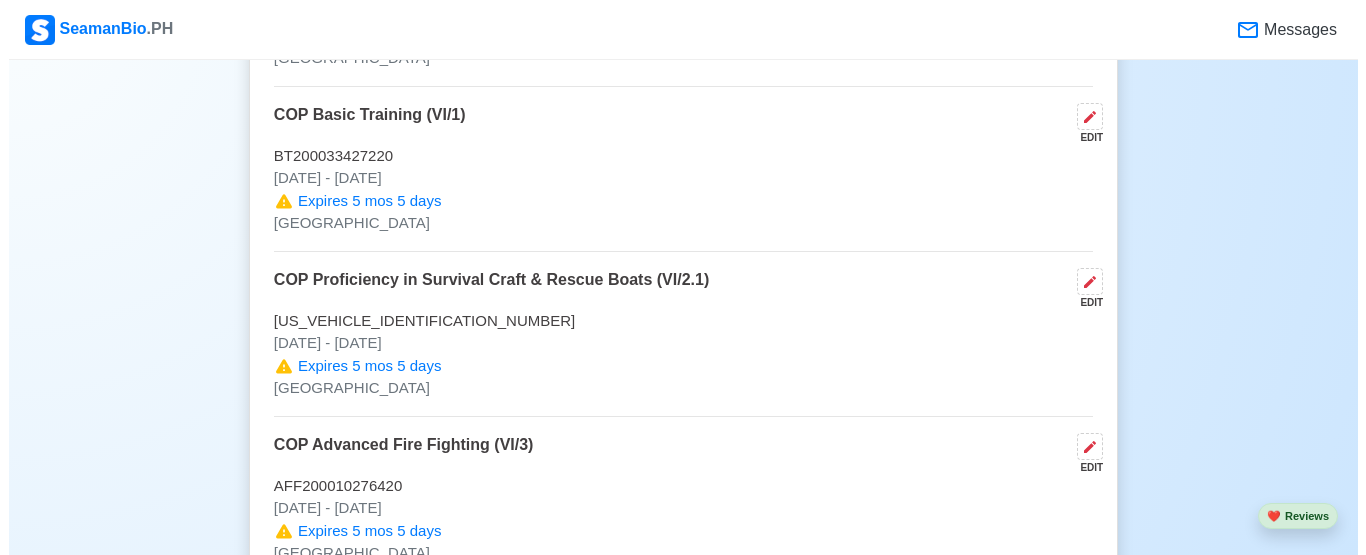 scroll, scrollTop: 4200, scrollLeft: 0, axis: vertical 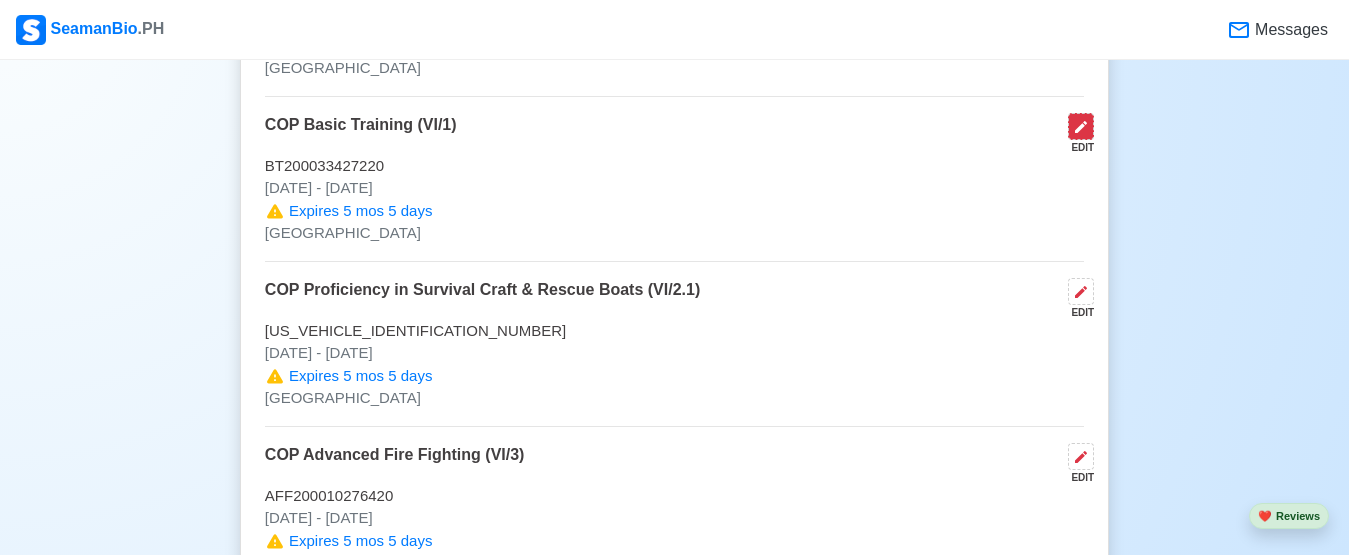 click 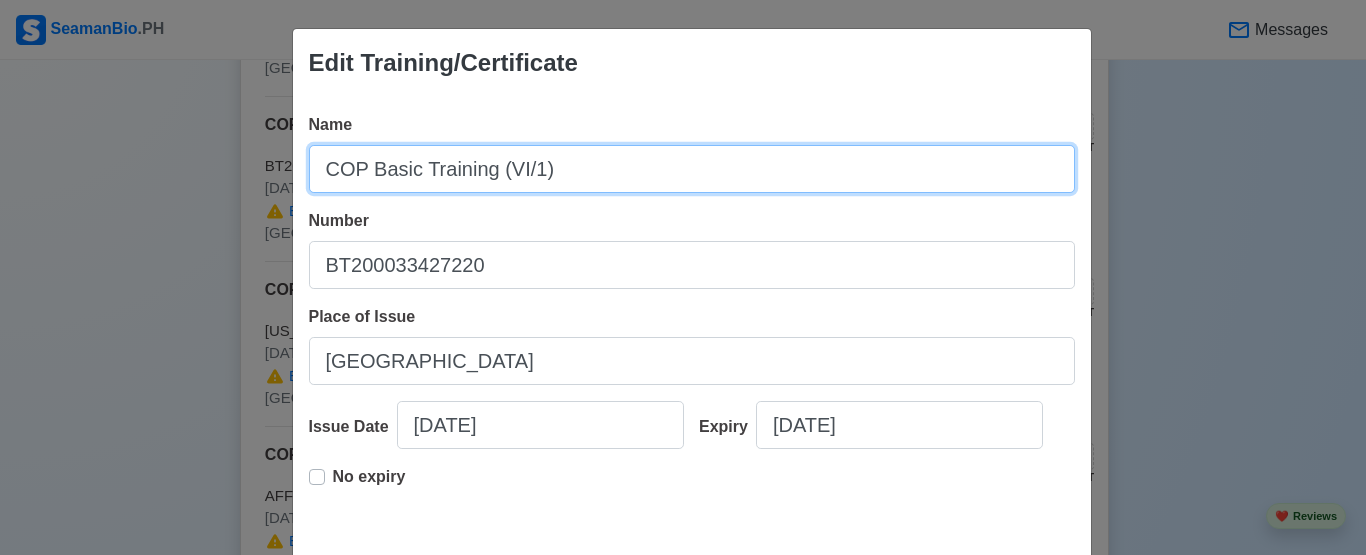 click on "COP Basic Training (VI/1)" at bounding box center (692, 169) 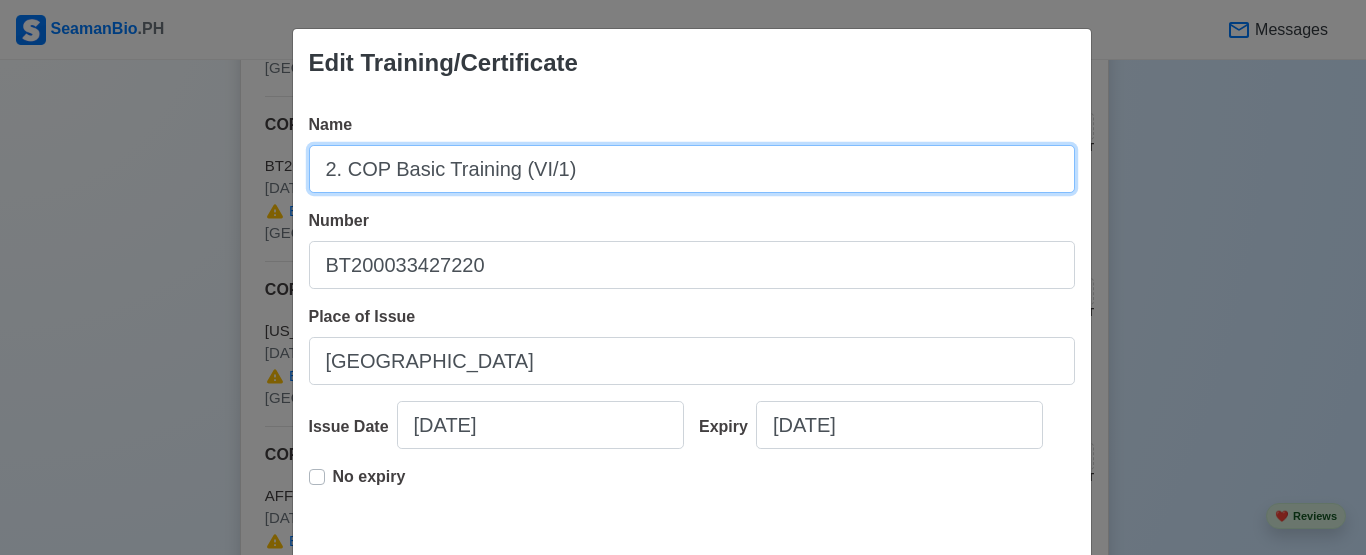 type on "2. COP Basic Training (VI/1)" 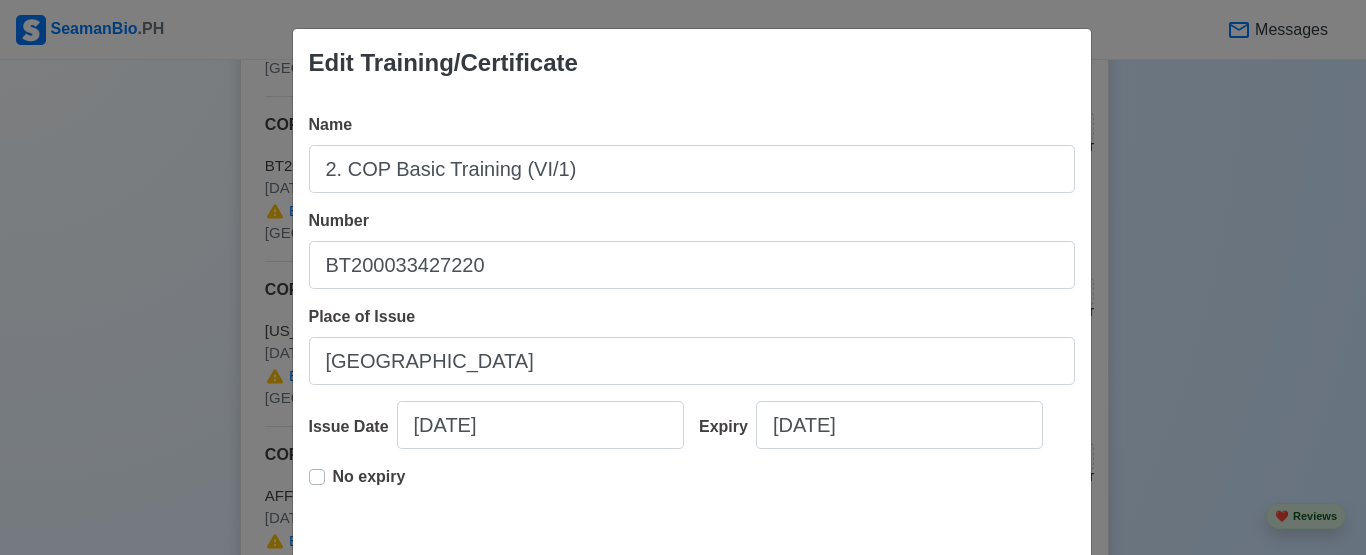 click on "Edit Training/Certificate Name 2. COP Basic Training (VI/1) Number BT200033427220 Place of Issue Manila Issue Date 12/29/2020 Expiry 12/29/2025 No expiry  Delete Cancel Save" at bounding box center [683, 277] 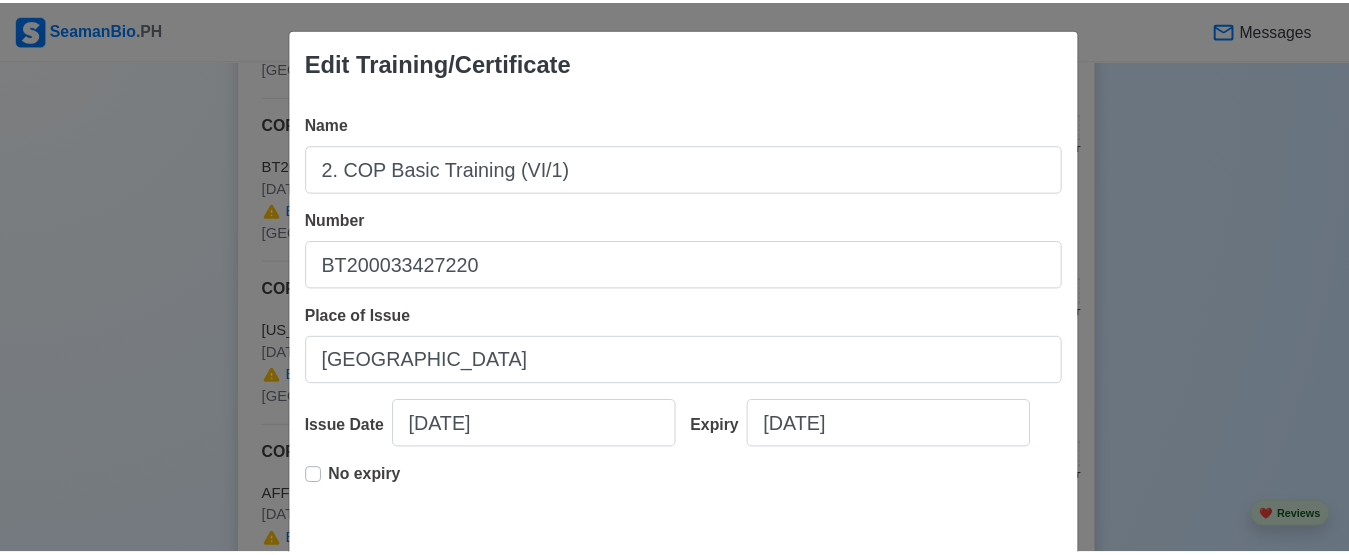 scroll, scrollTop: 105, scrollLeft: 0, axis: vertical 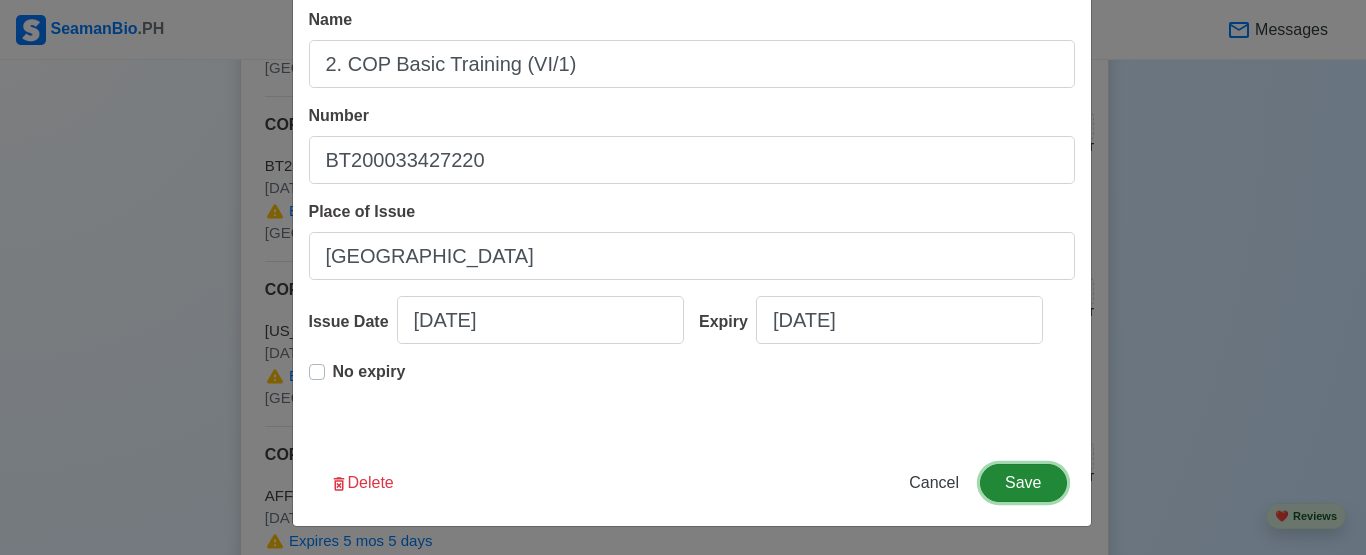 click on "Save" at bounding box center (1023, 483) 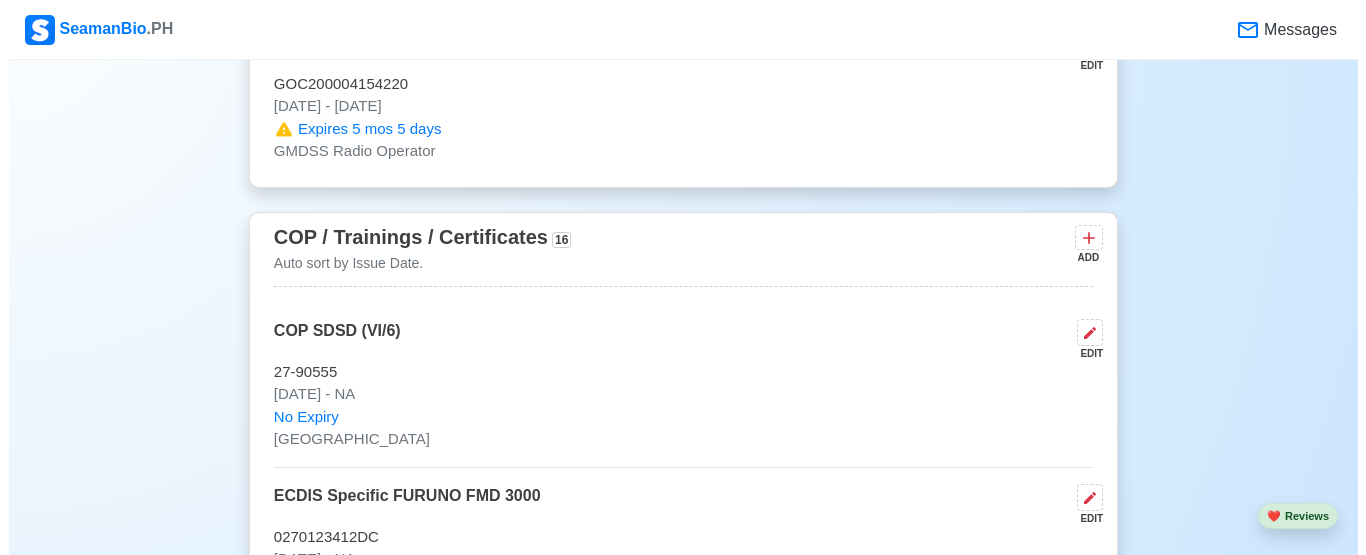 scroll, scrollTop: 3300, scrollLeft: 0, axis: vertical 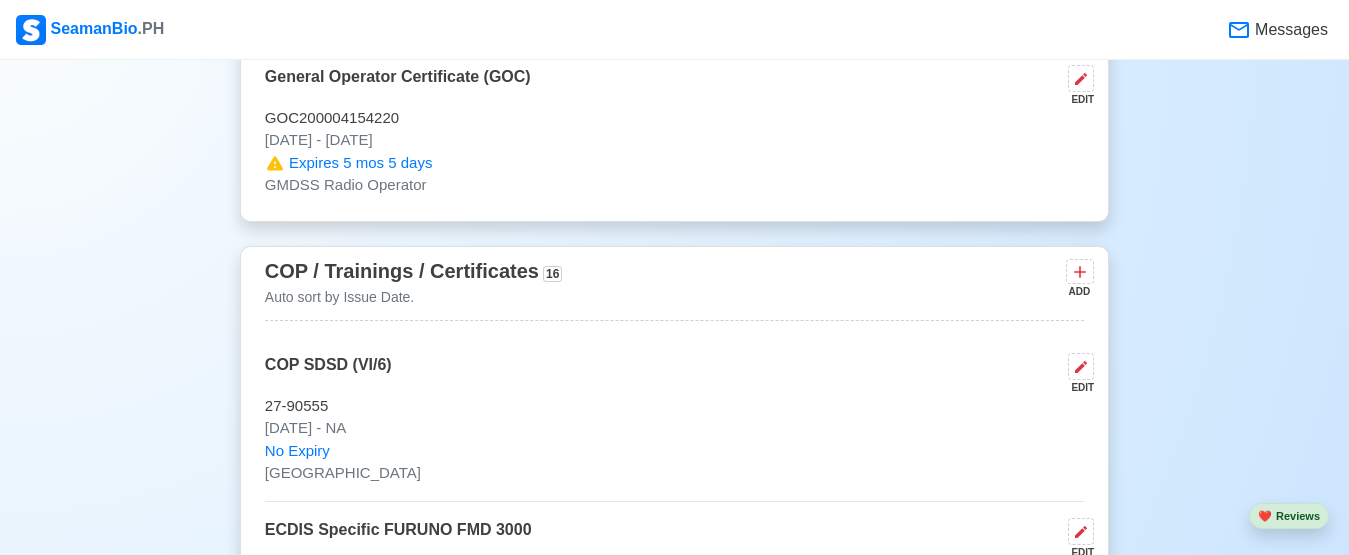 click on "Auto sort by Issue Date." at bounding box center [414, 297] 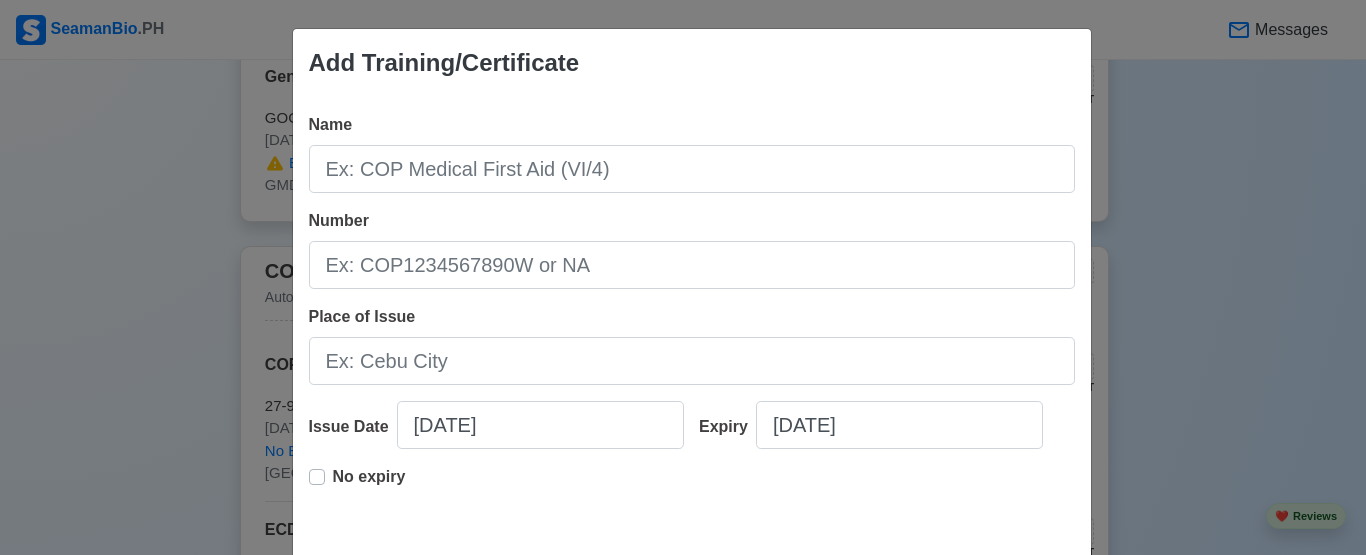 click on "Add Training/Certificate Name Number Place of Issue Issue Date 07/24/2025 Expiry 07/24/2025 No expiry Cancel Save" at bounding box center [683, 277] 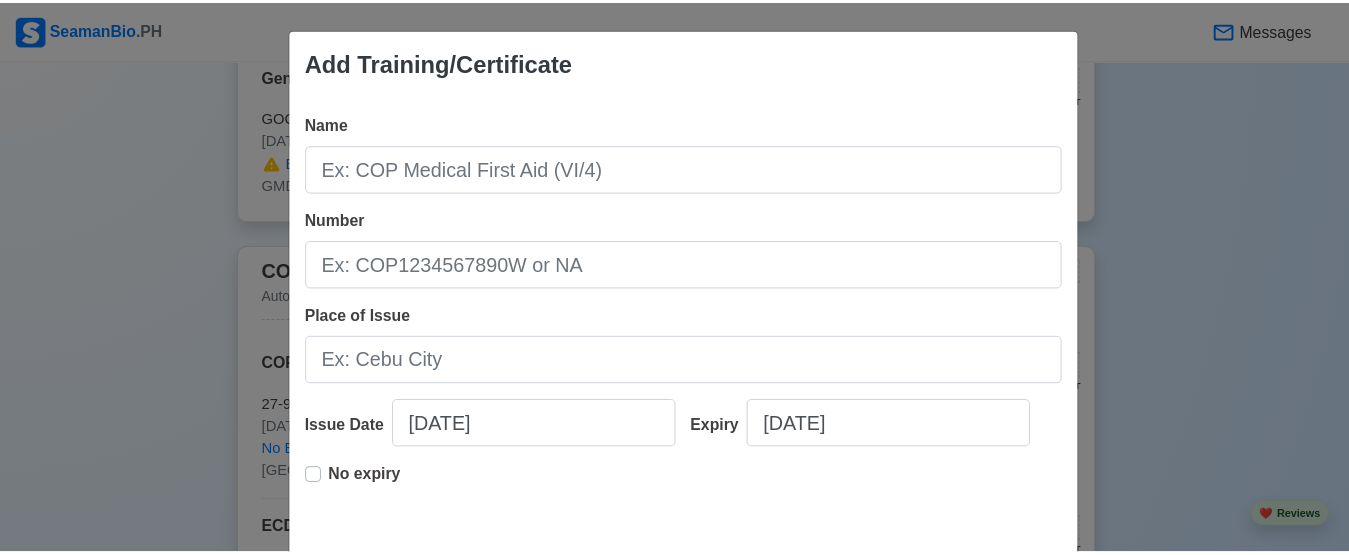 scroll, scrollTop: 105, scrollLeft: 0, axis: vertical 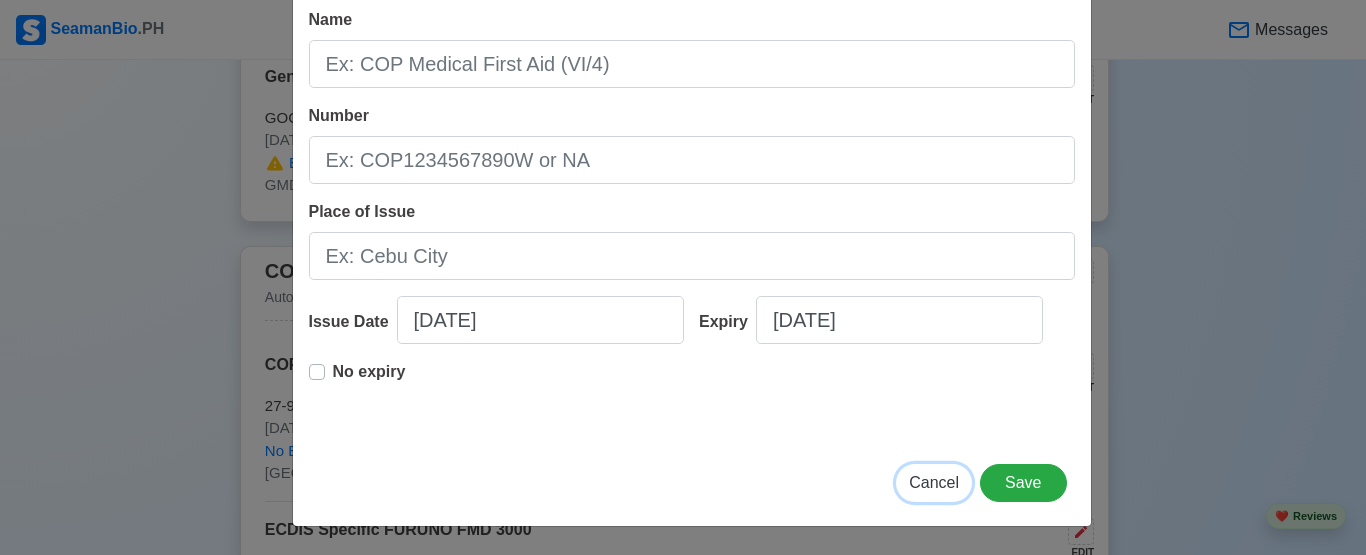 click on "Cancel" at bounding box center [934, 482] 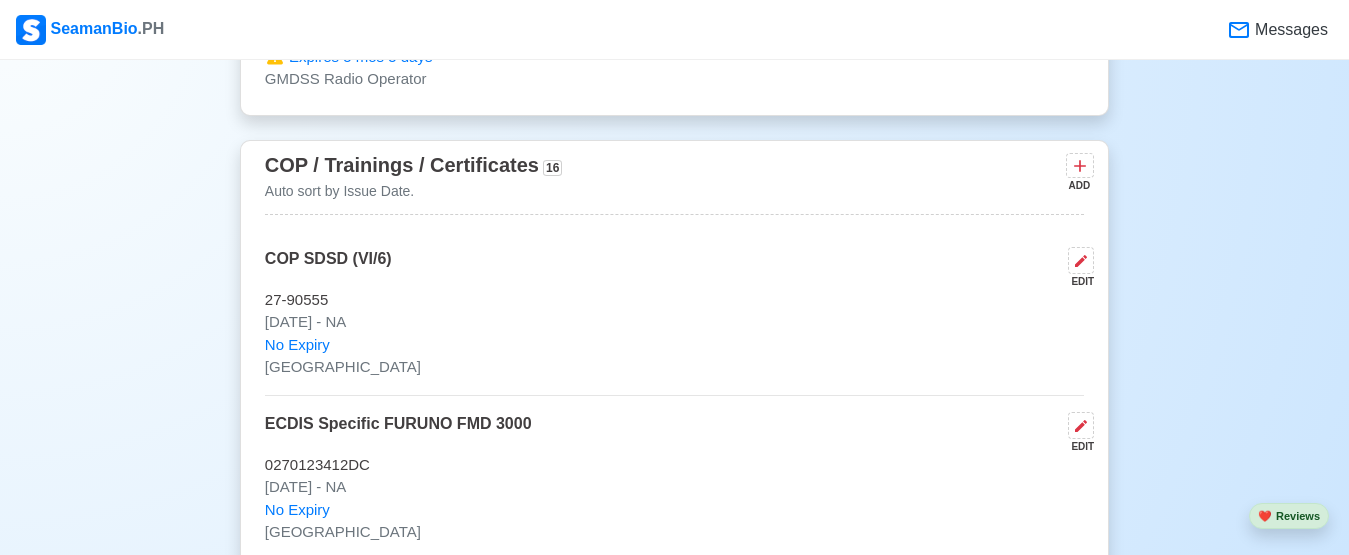 scroll, scrollTop: 3200, scrollLeft: 0, axis: vertical 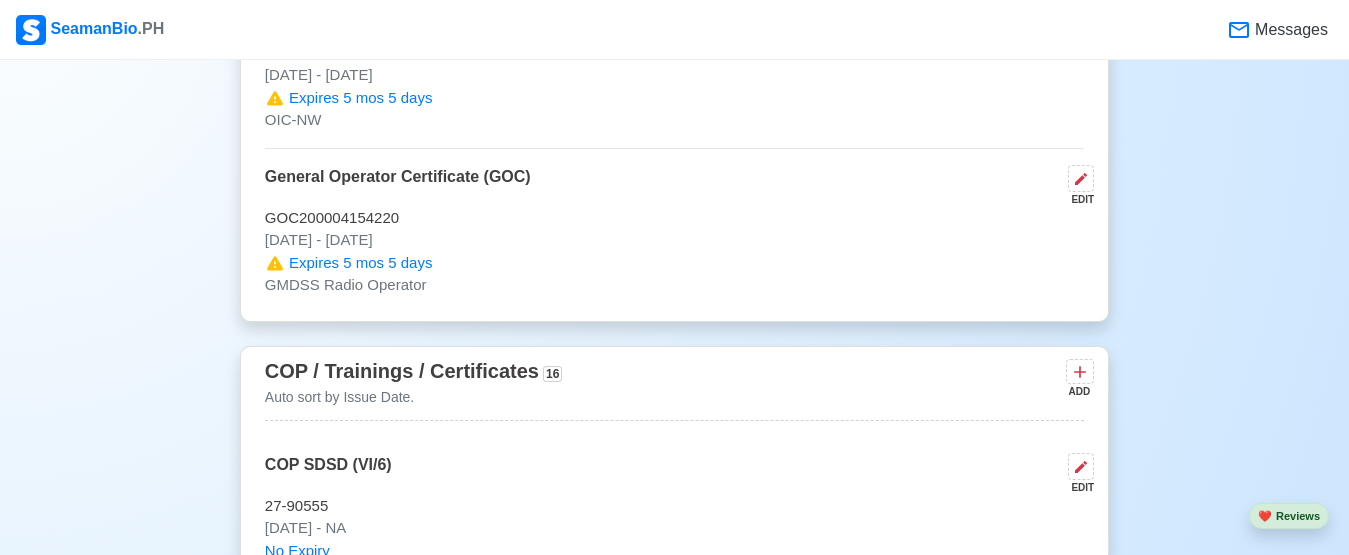 drag, startPoint x: 324, startPoint y: 404, endPoint x: 817, endPoint y: 480, distance: 498.8236 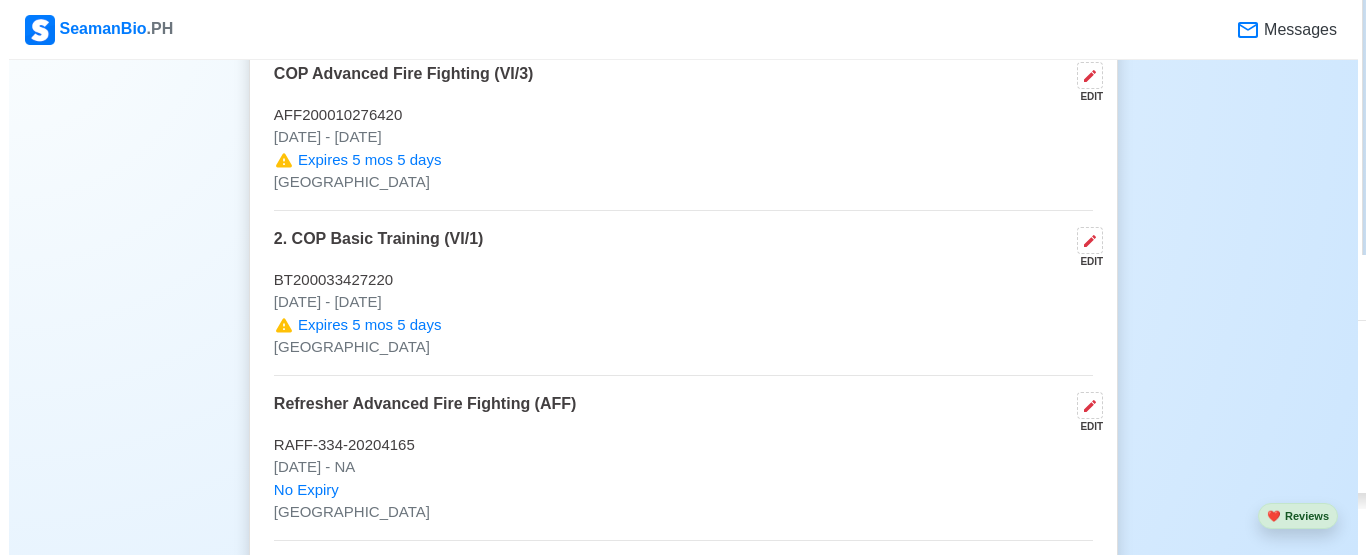 scroll, scrollTop: 4500, scrollLeft: 0, axis: vertical 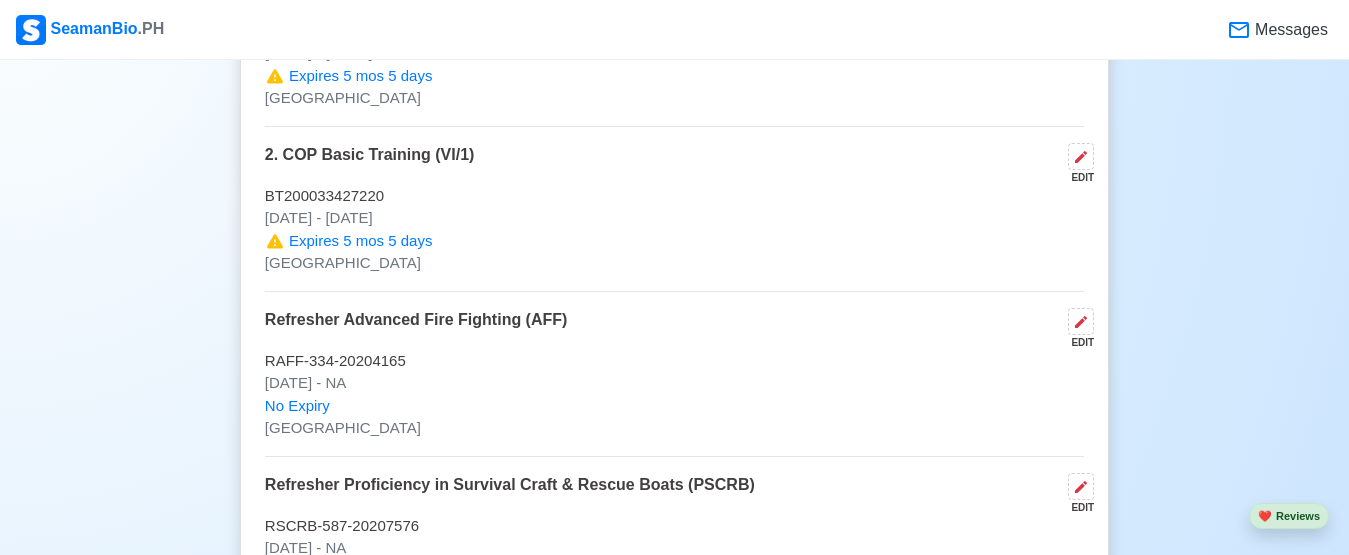 click on "2. COP Basic Training (VI/1)" at bounding box center [370, 164] 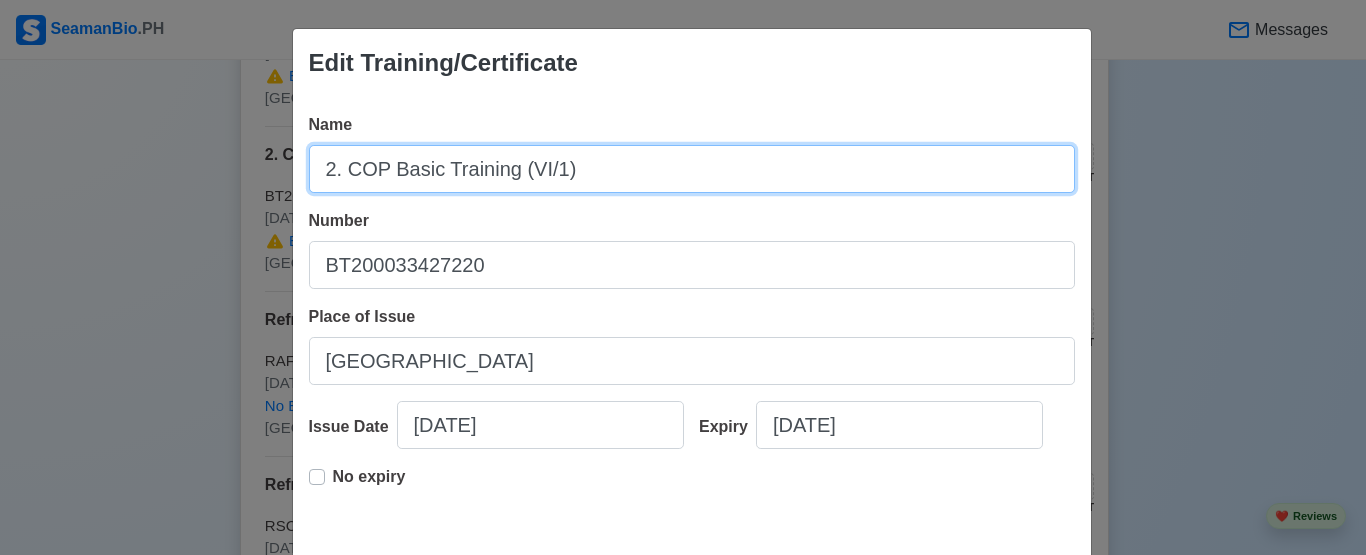click on "2. COP Basic Training (VI/1)" at bounding box center [692, 169] 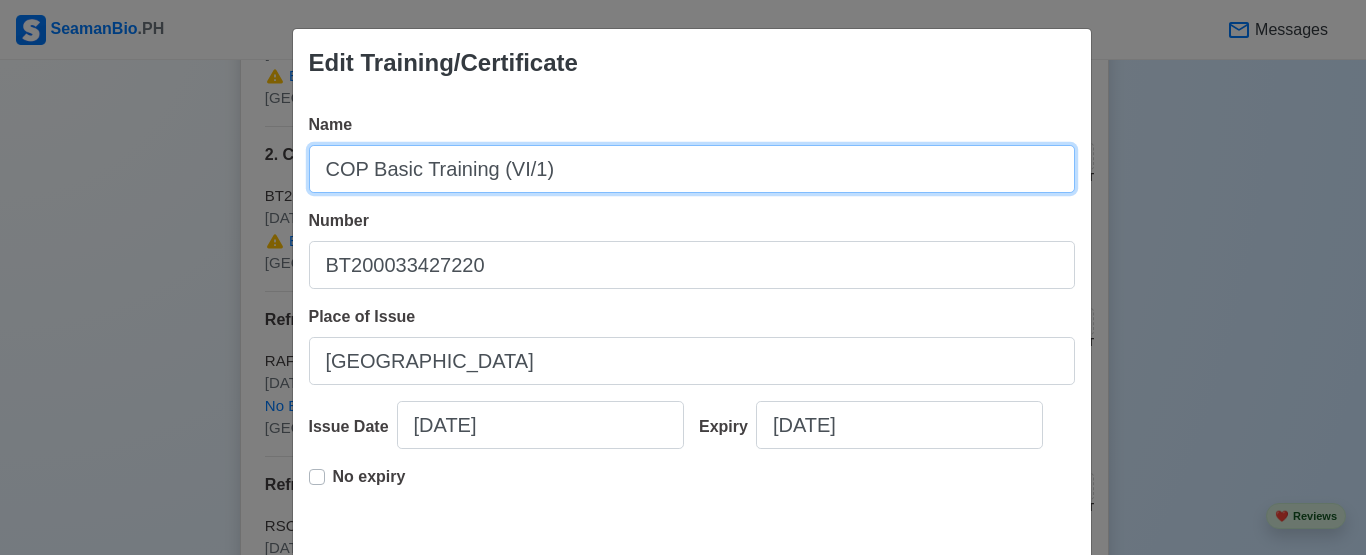 type on "COP Basic Training (VI/1)" 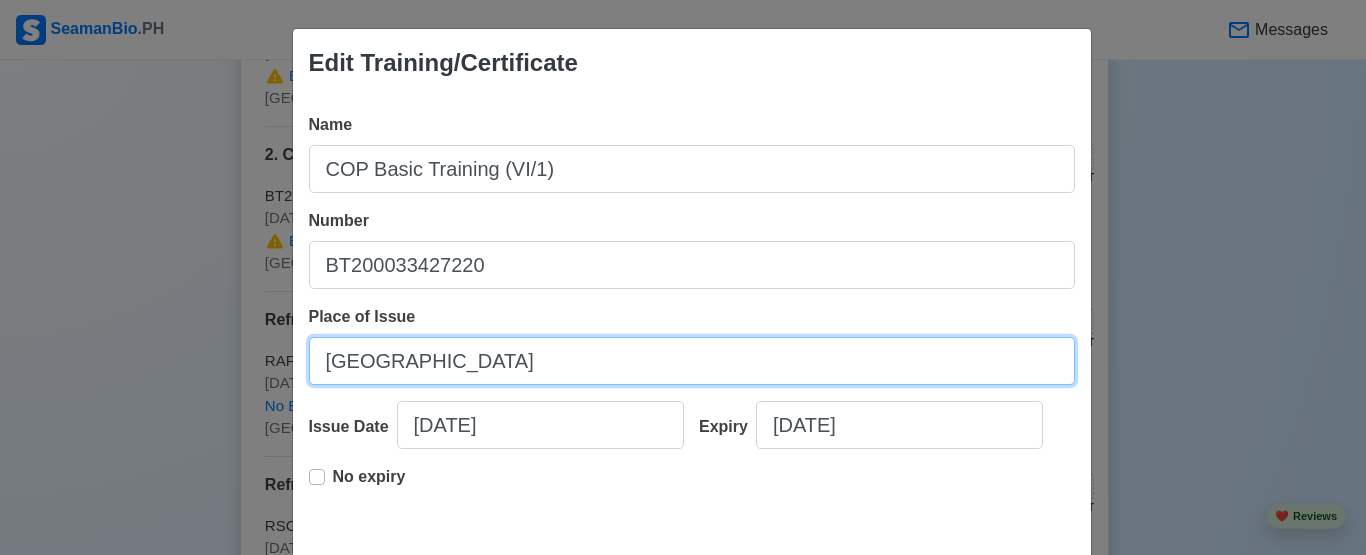 click on "[GEOGRAPHIC_DATA]" at bounding box center (692, 361) 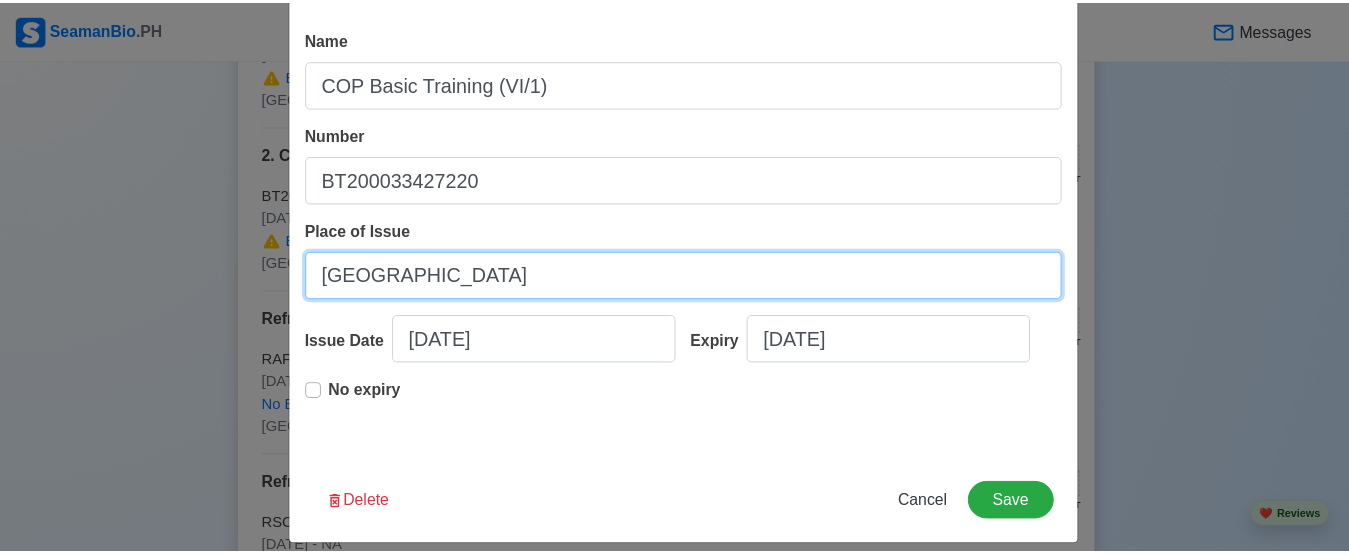 scroll, scrollTop: 105, scrollLeft: 0, axis: vertical 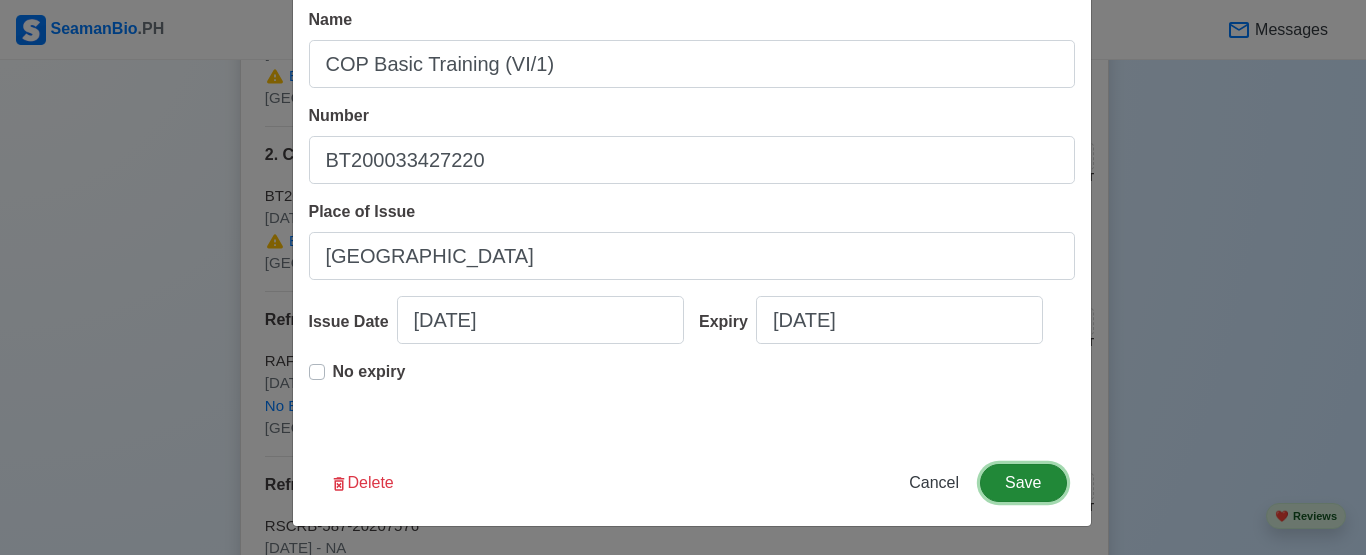 click on "Save" at bounding box center [1023, 483] 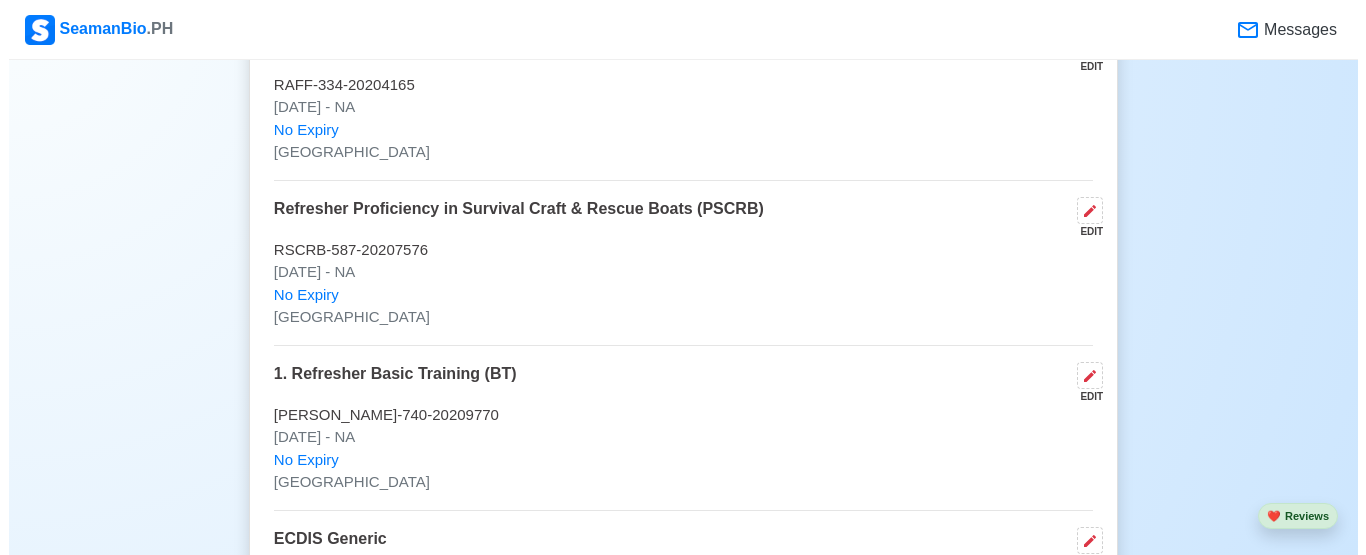 scroll, scrollTop: 4900, scrollLeft: 0, axis: vertical 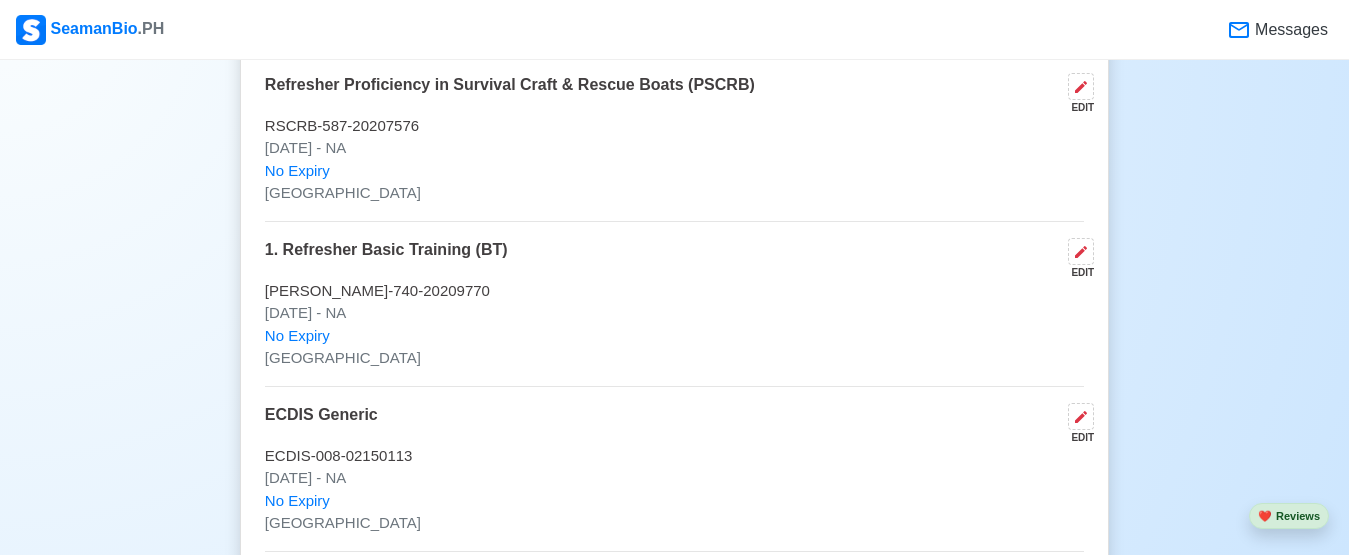 click on "1. Refresher Basic Training (BT)" at bounding box center [386, 259] 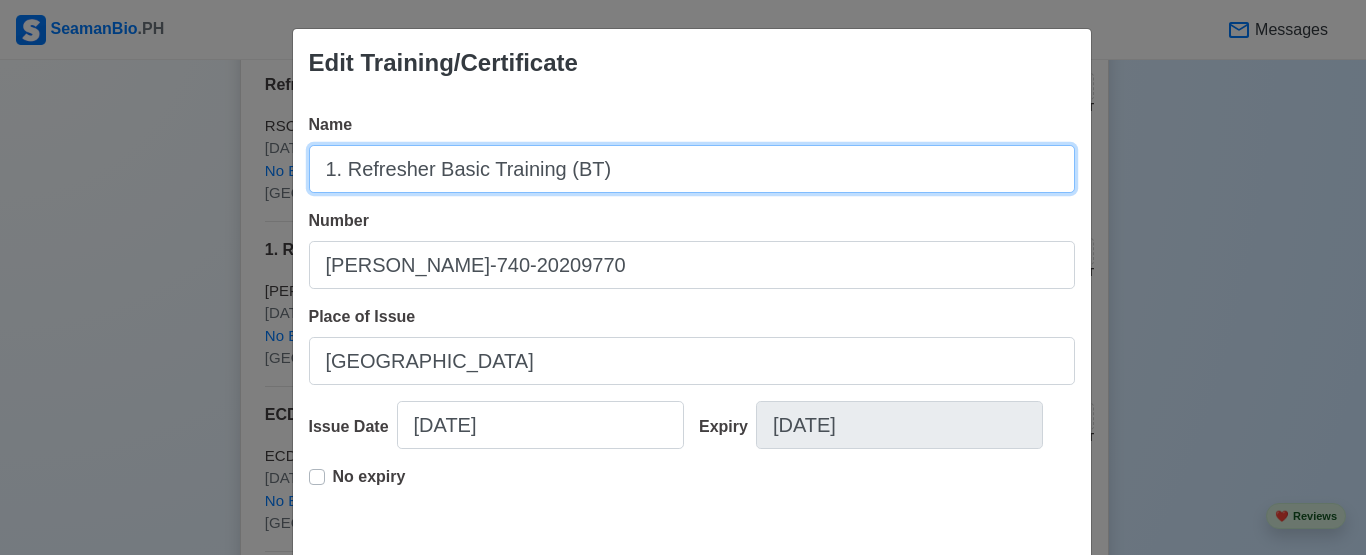 click on "1. Refresher Basic Training (BT)" at bounding box center (692, 169) 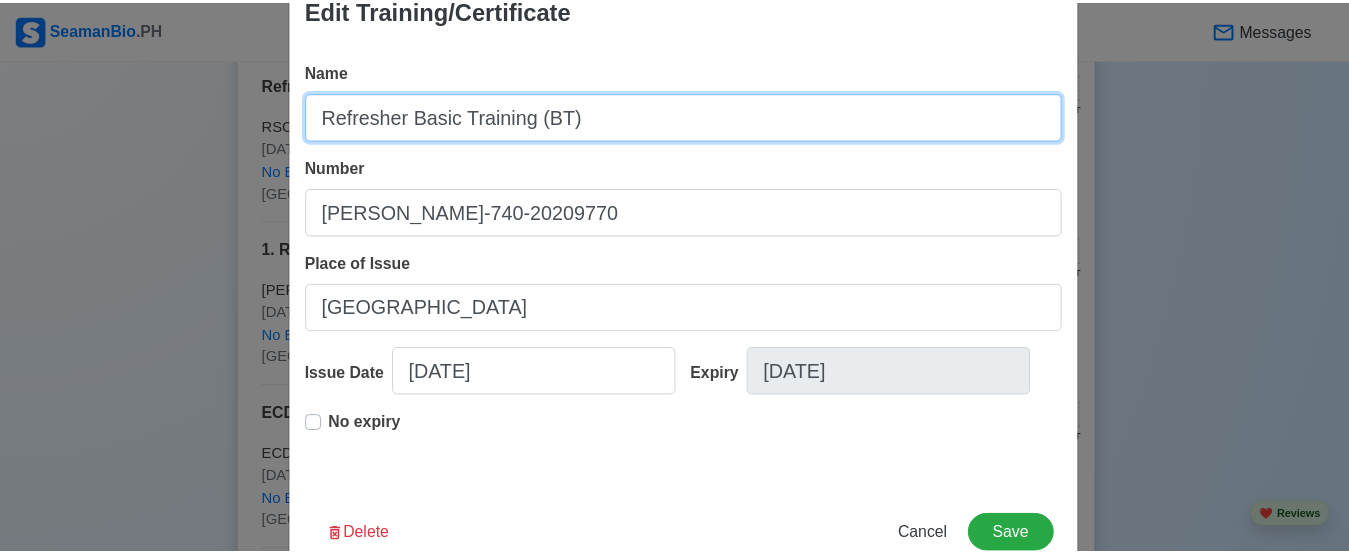 scroll, scrollTop: 105, scrollLeft: 0, axis: vertical 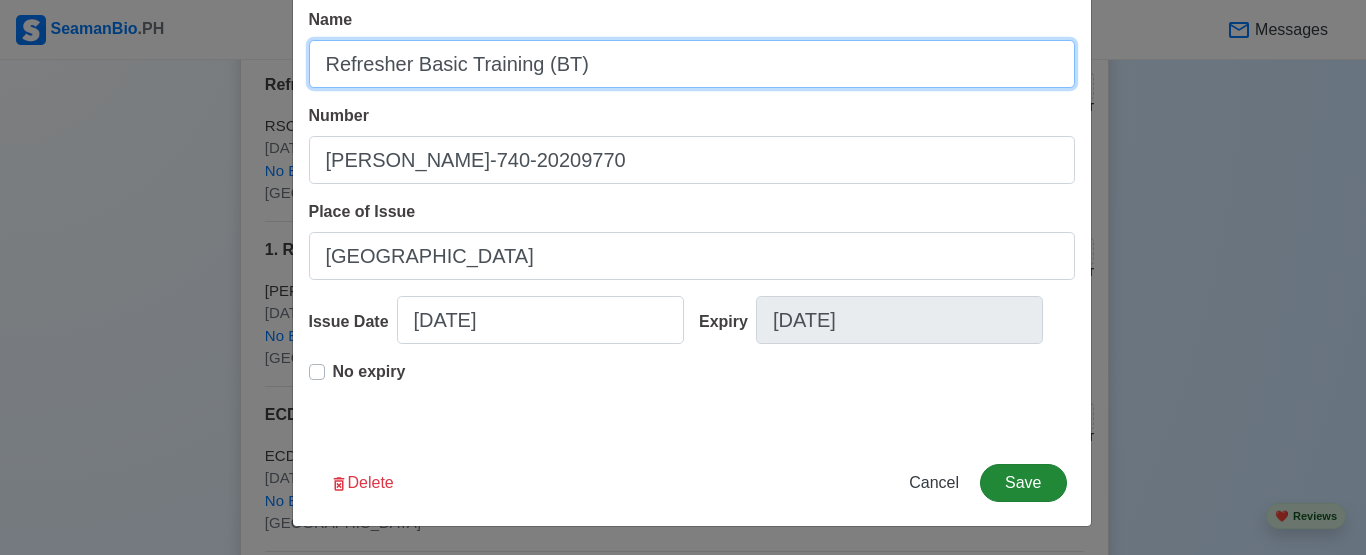 type on "Refresher Basic Training (BT)" 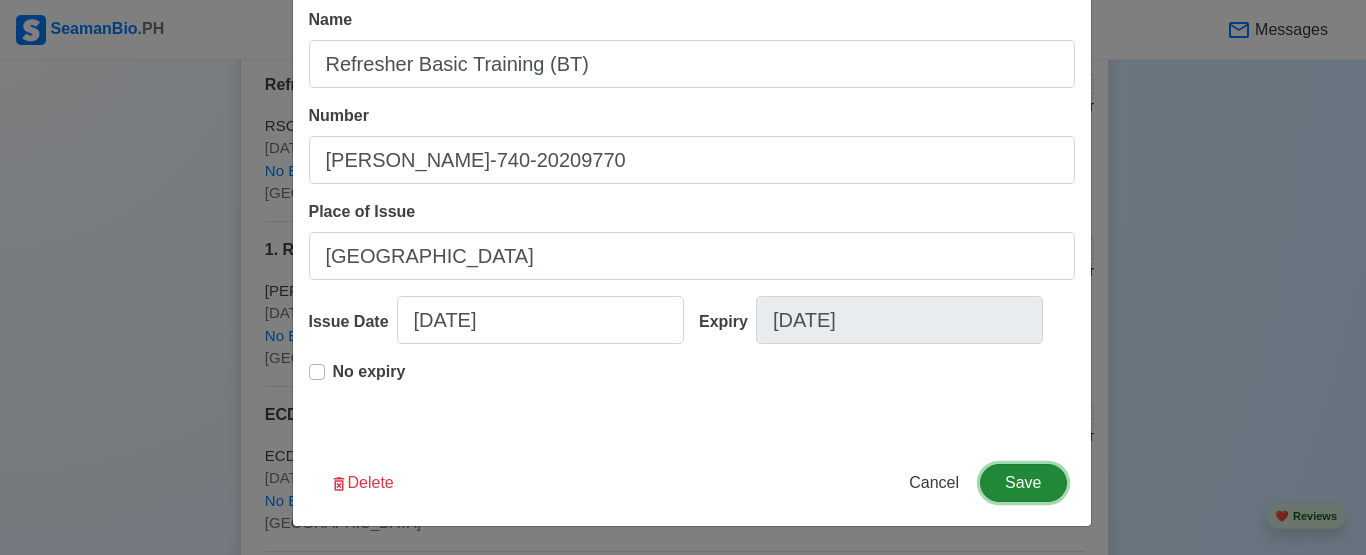 click on "Save" at bounding box center (1023, 483) 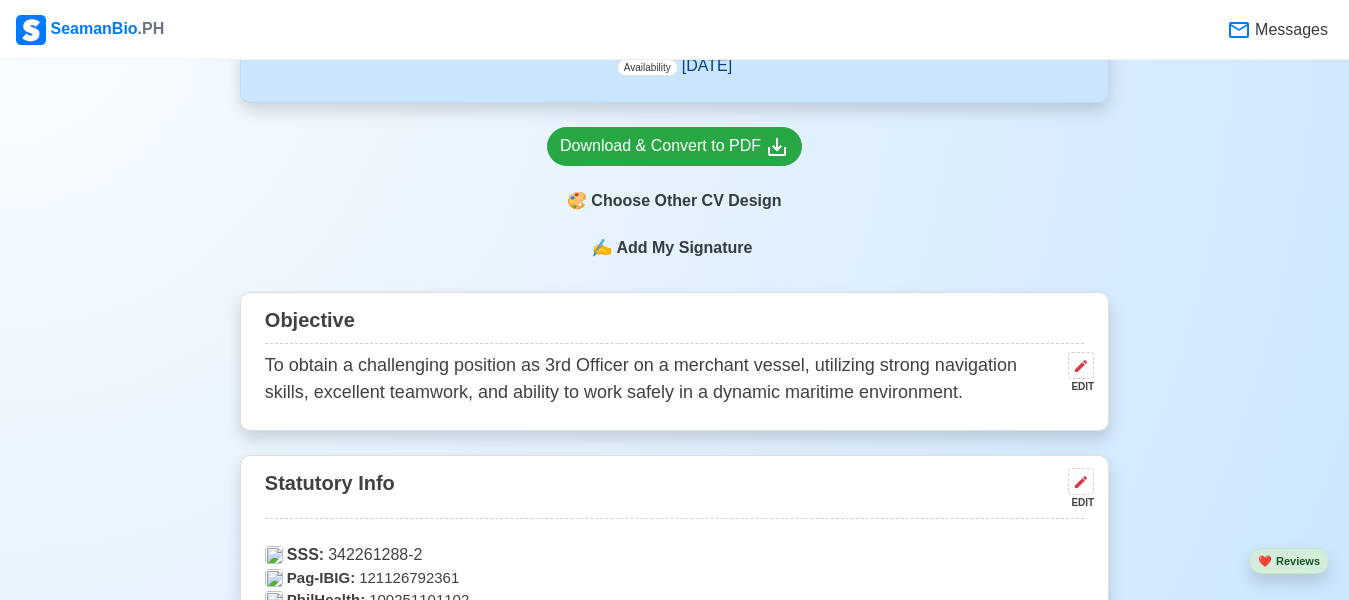 scroll, scrollTop: 700, scrollLeft: 0, axis: vertical 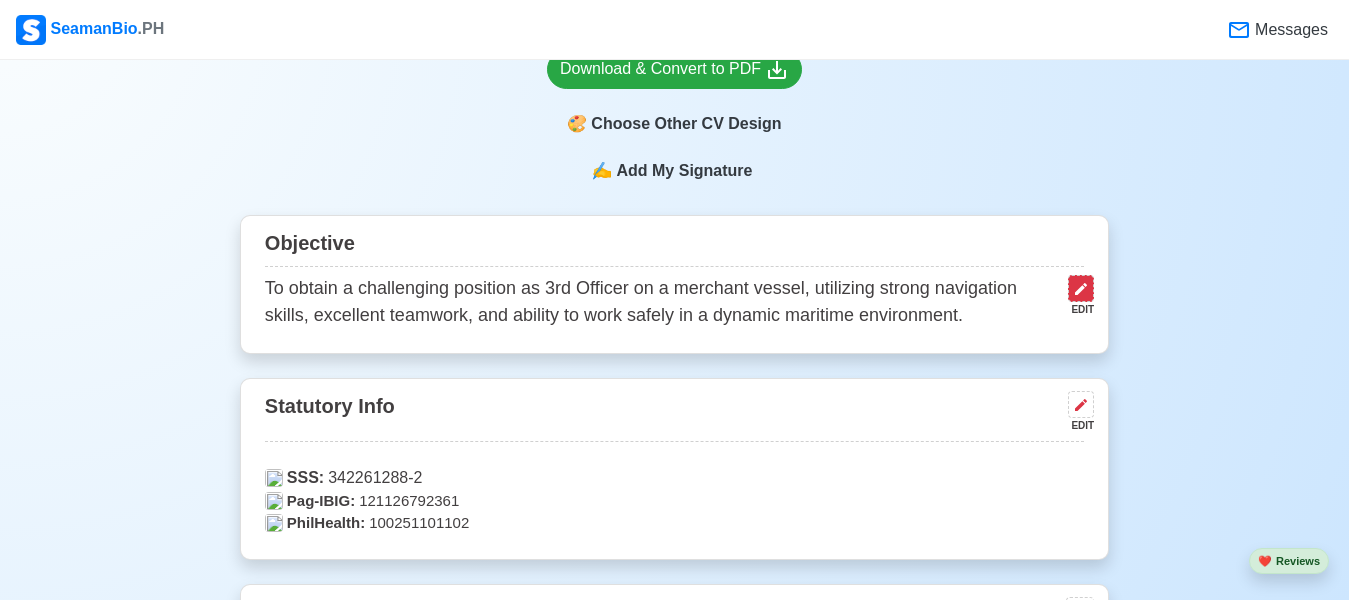 click 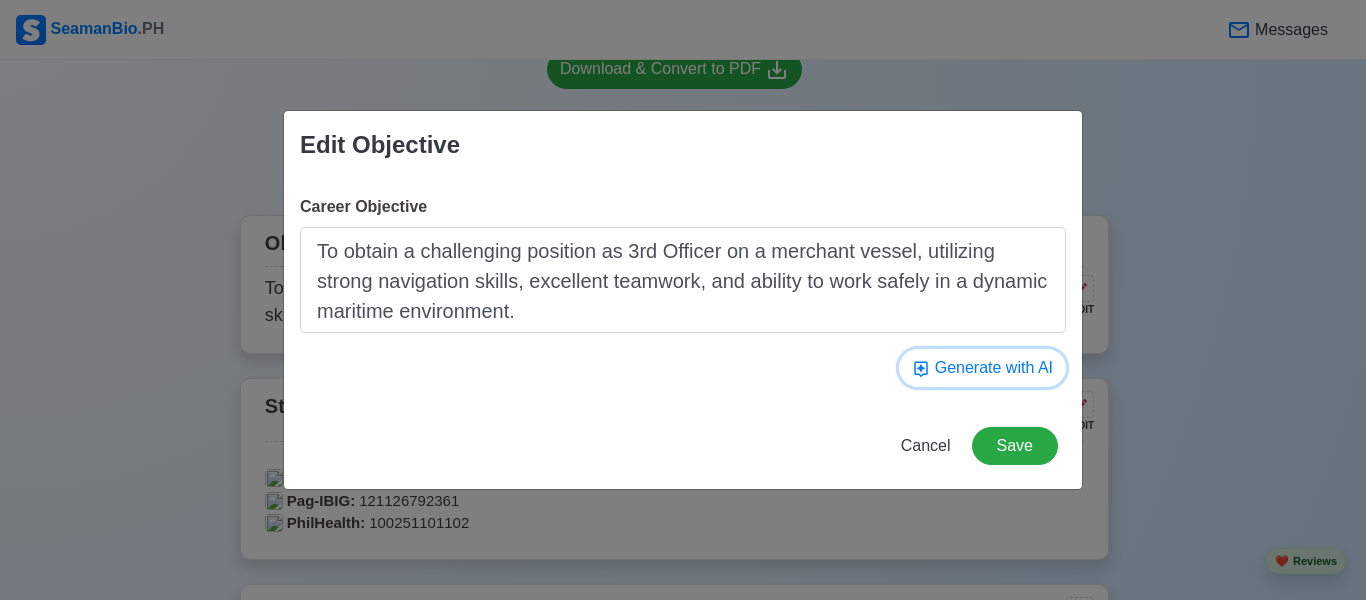 click on "Generate with AI" at bounding box center (982, 368) 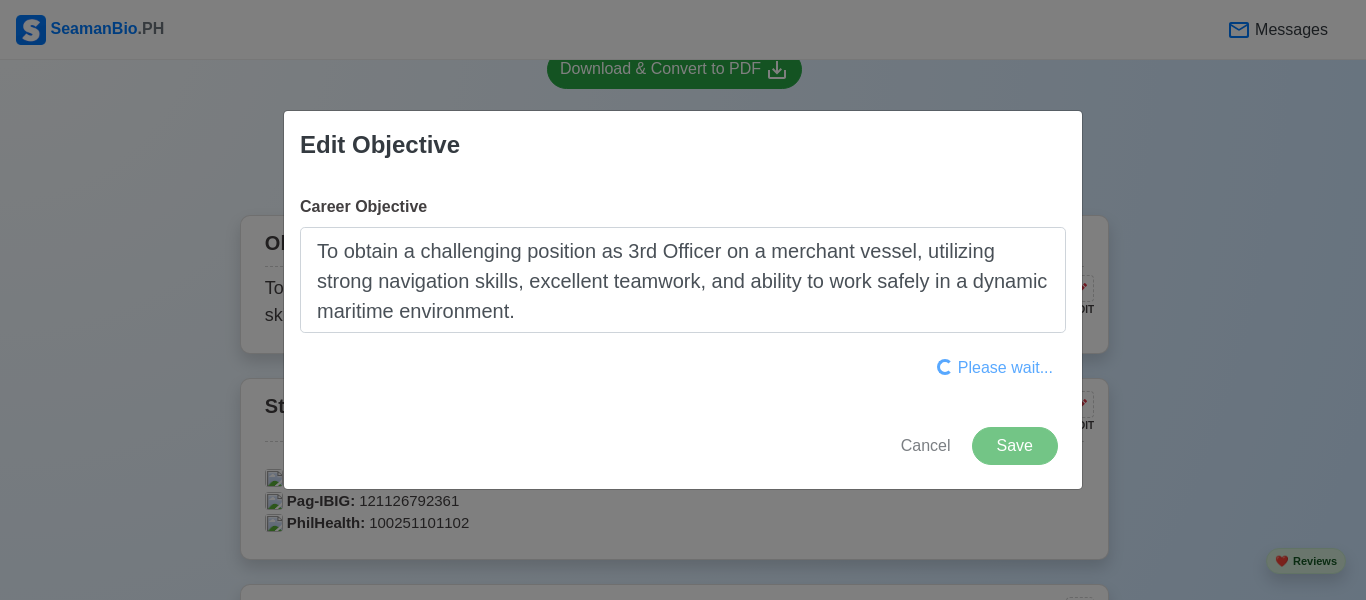 type on "To obtain a 3rd Officer position on a vessel, utilizing exceptional navigation skills, teamwork experience and adherence to maritime regulations to ensure safe and efficient operation of the ship." 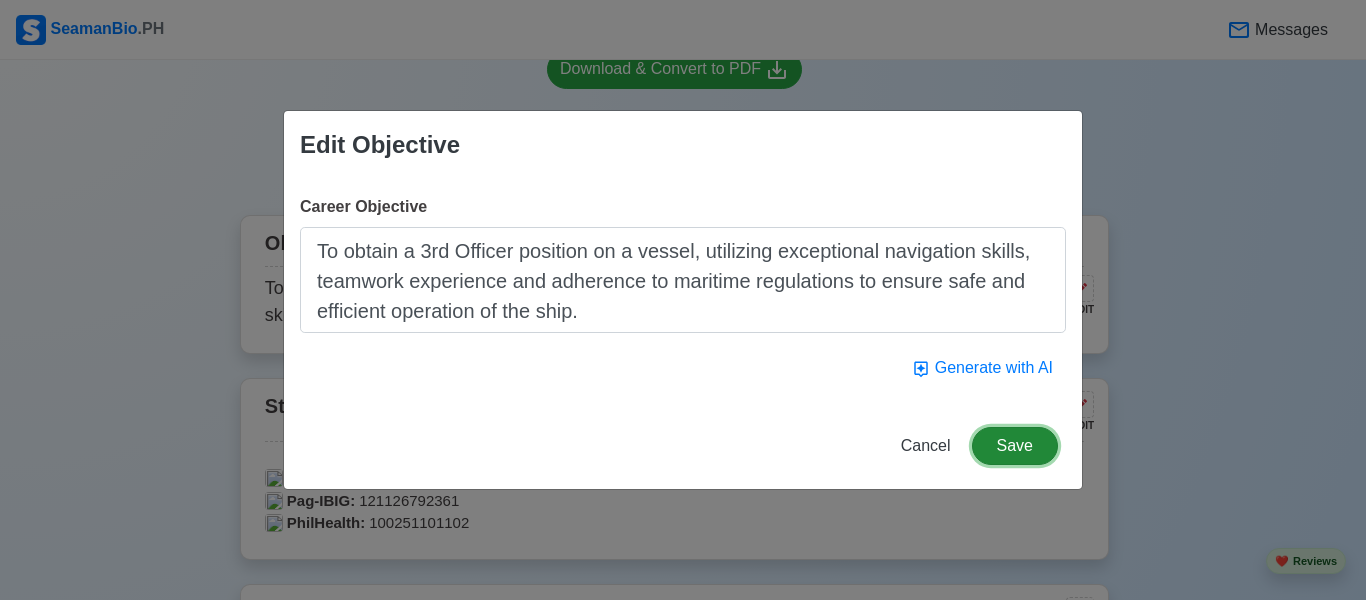 click on "Save" at bounding box center [1015, 446] 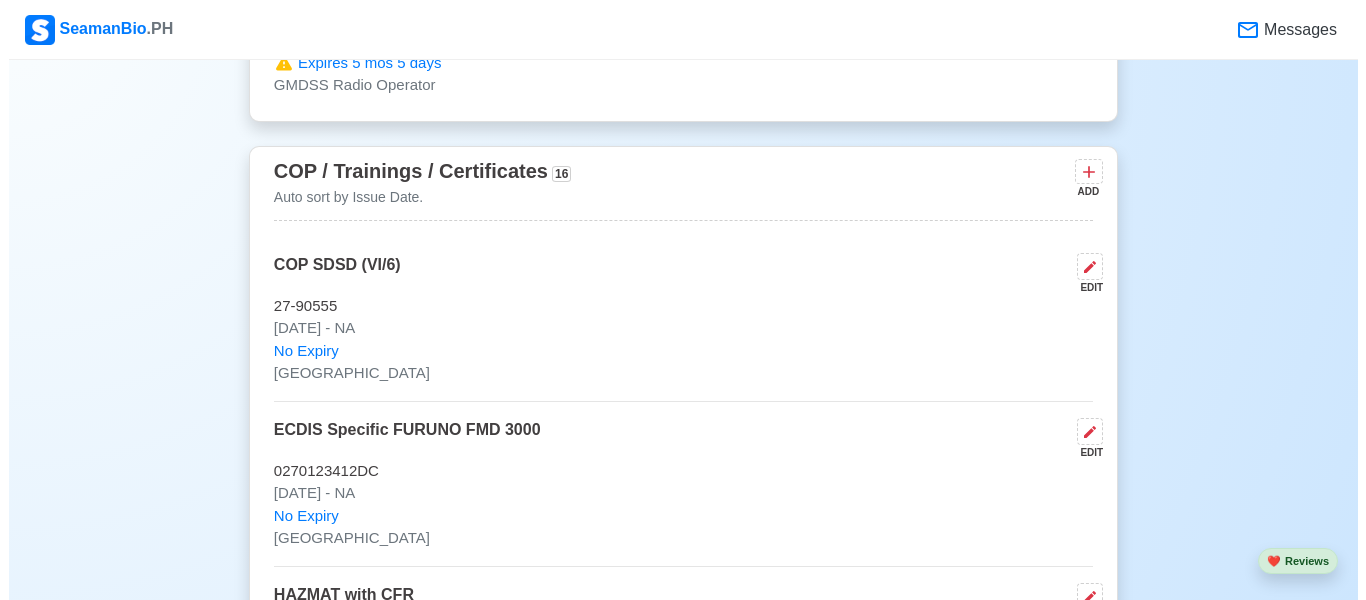 scroll, scrollTop: 3500, scrollLeft: 0, axis: vertical 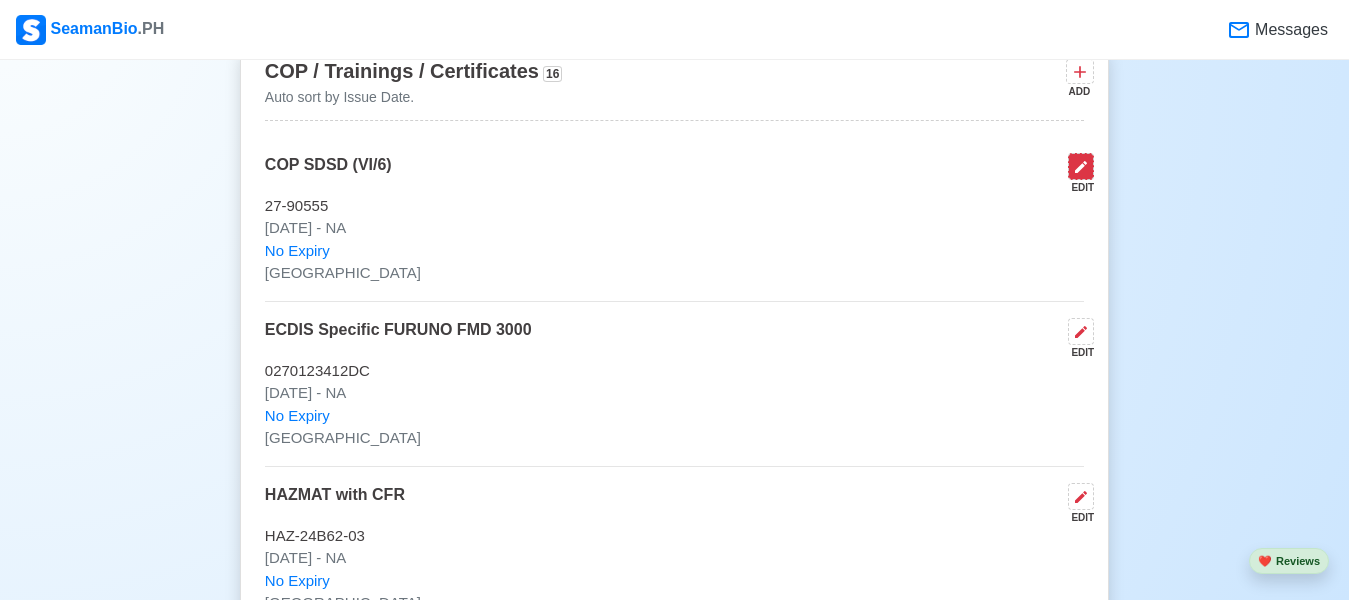 click 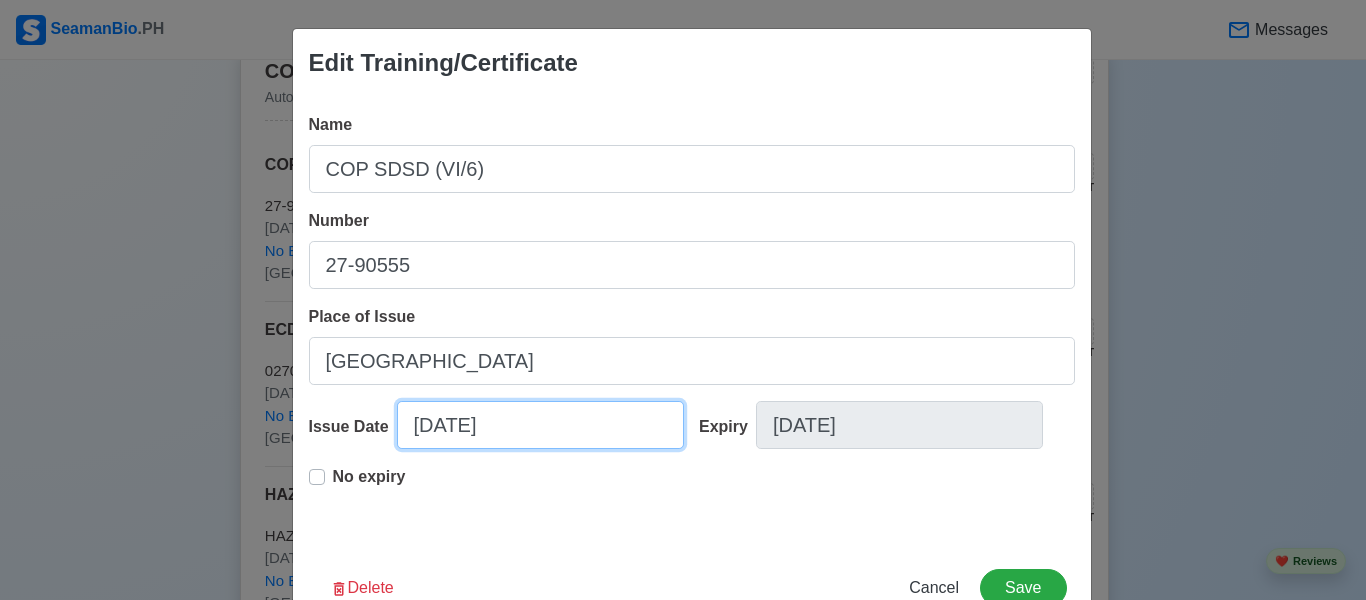 select on "****" 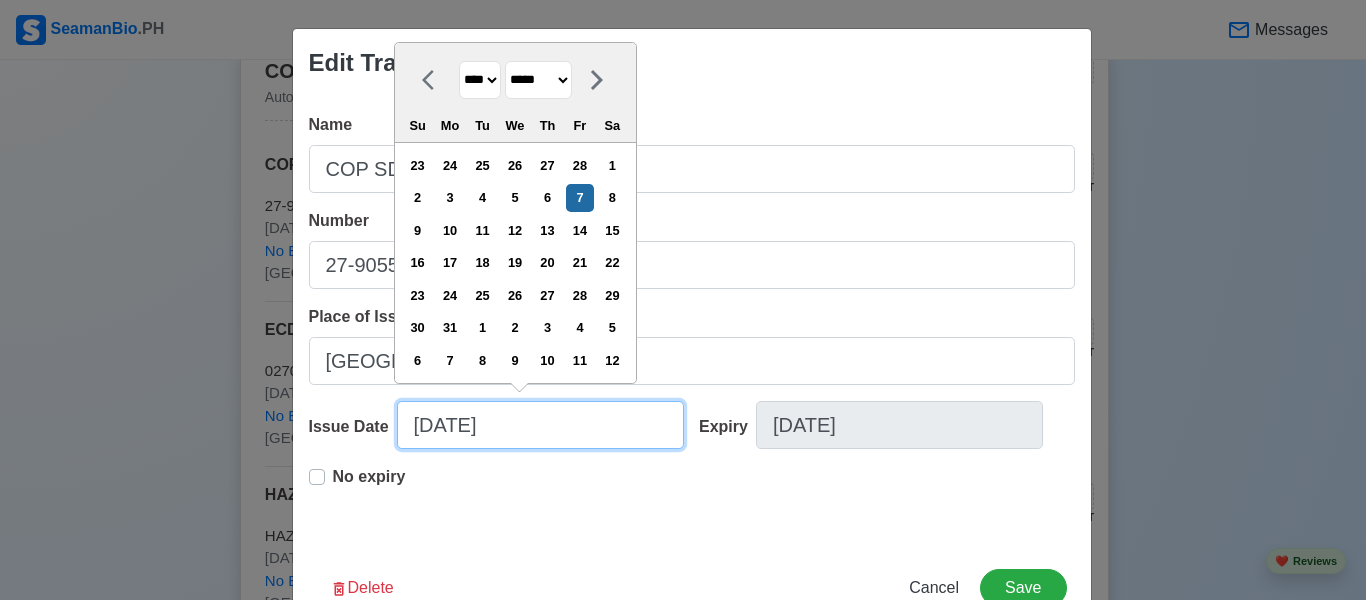 click on "03/07/2025" at bounding box center (540, 425) 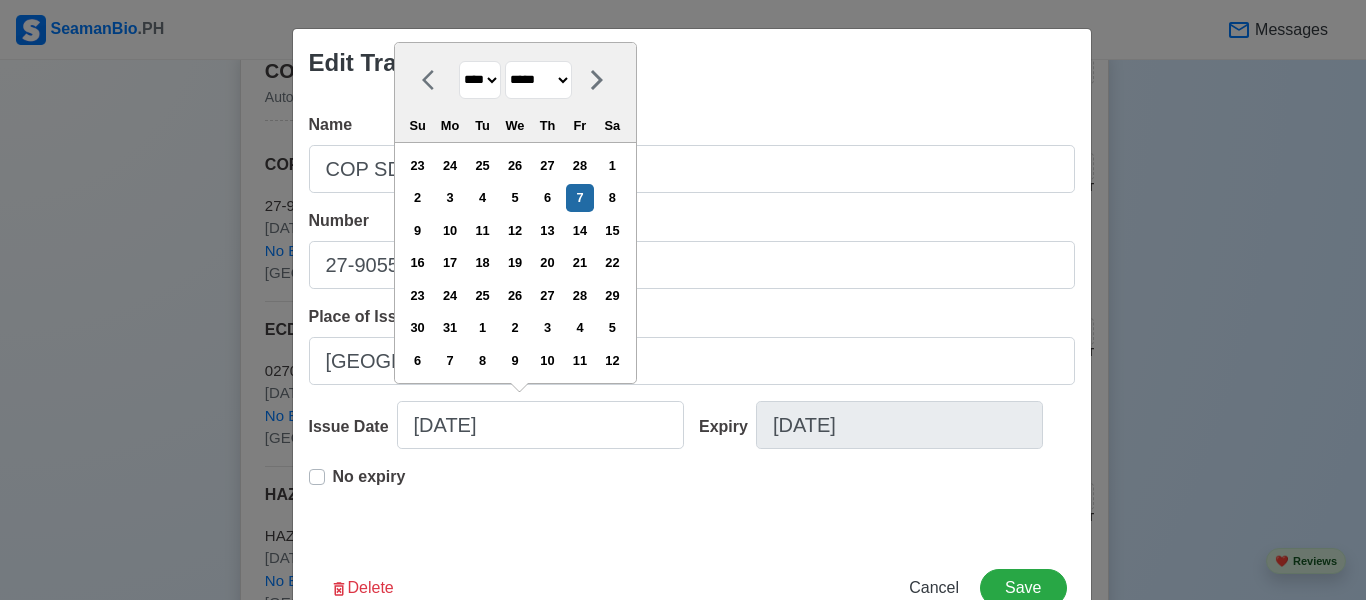 click on "**** **** **** **** **** **** **** **** **** **** **** **** **** **** **** **** **** **** **** **** **** **** **** **** **** **** **** **** **** **** **** **** **** **** **** **** **** **** **** **** **** **** **** **** **** **** **** **** **** **** **** **** **** **** **** **** **** **** **** **** **** **** **** **** **** **** **** **** **** **** **** **** **** **** **** **** **** **** **** **** **** **** **** **** **** **** **** **** **** **** **** **** **** **** **** **** **** **** **** **** **** **** **** **** **** ****" at bounding box center (480, 80) 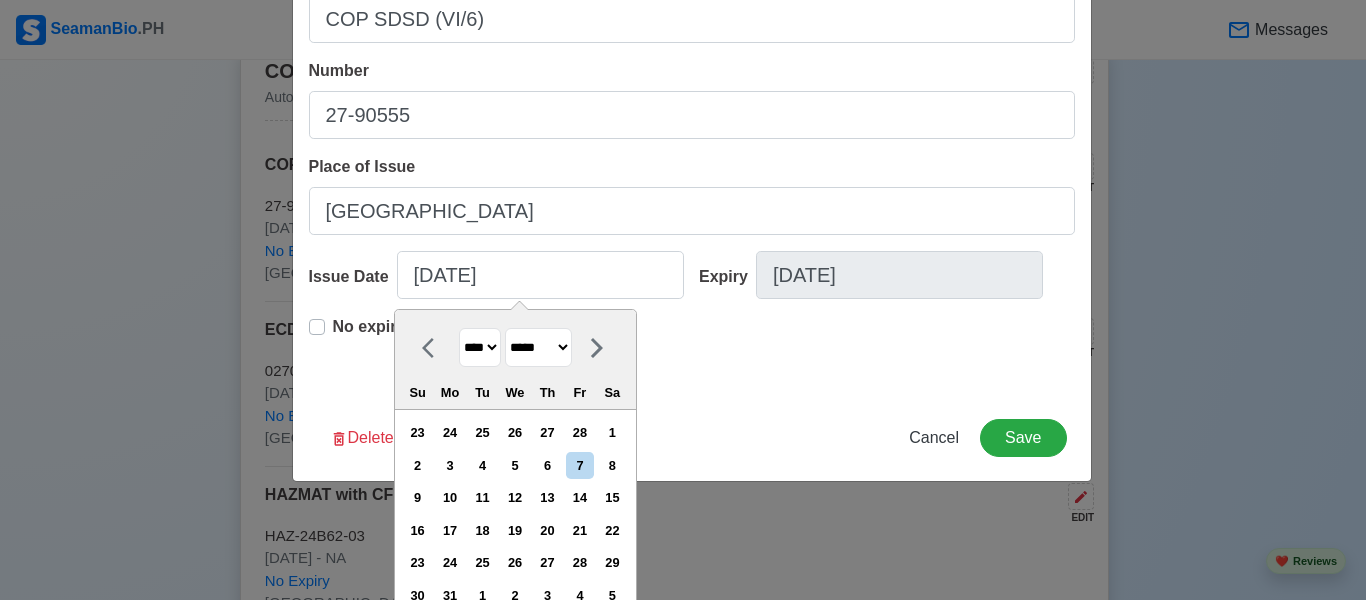 scroll, scrollTop: 160, scrollLeft: 0, axis: vertical 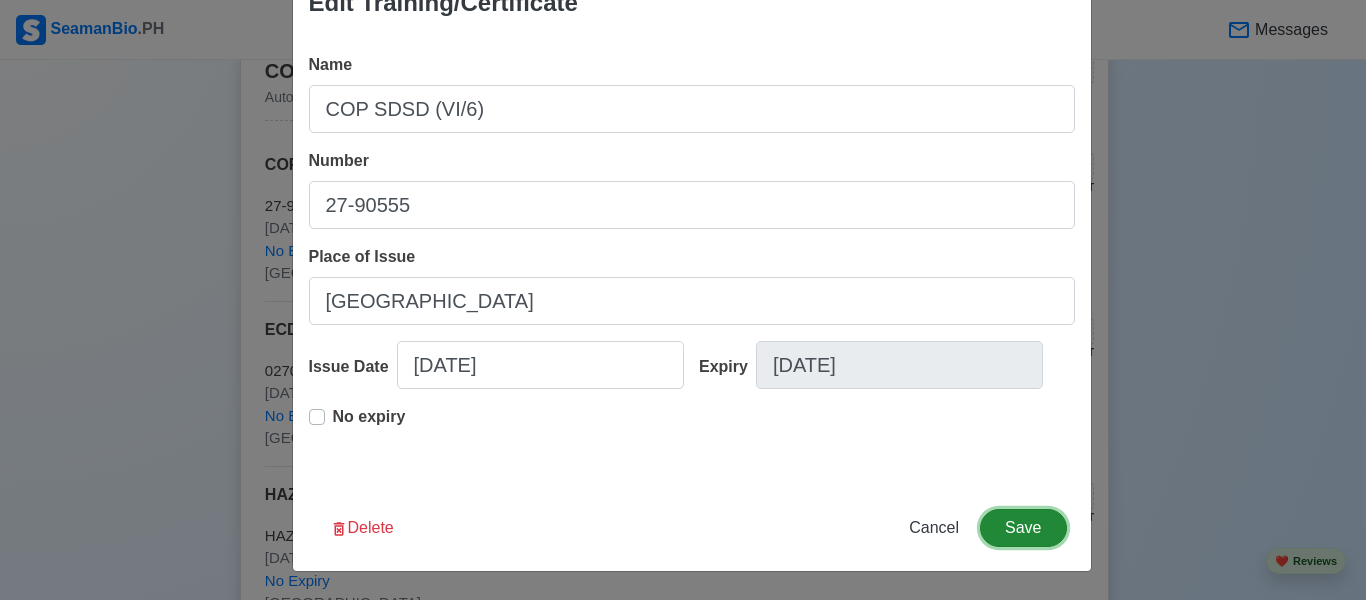 click on "Edit Training/Certificate Name COP SDSD (VI/6) Number 27-90555 Place of Issue Manila Issue Date 03/07/2025 Expiry 03/07/2025 No expiry  Delete Cancel Save" at bounding box center (692, 270) 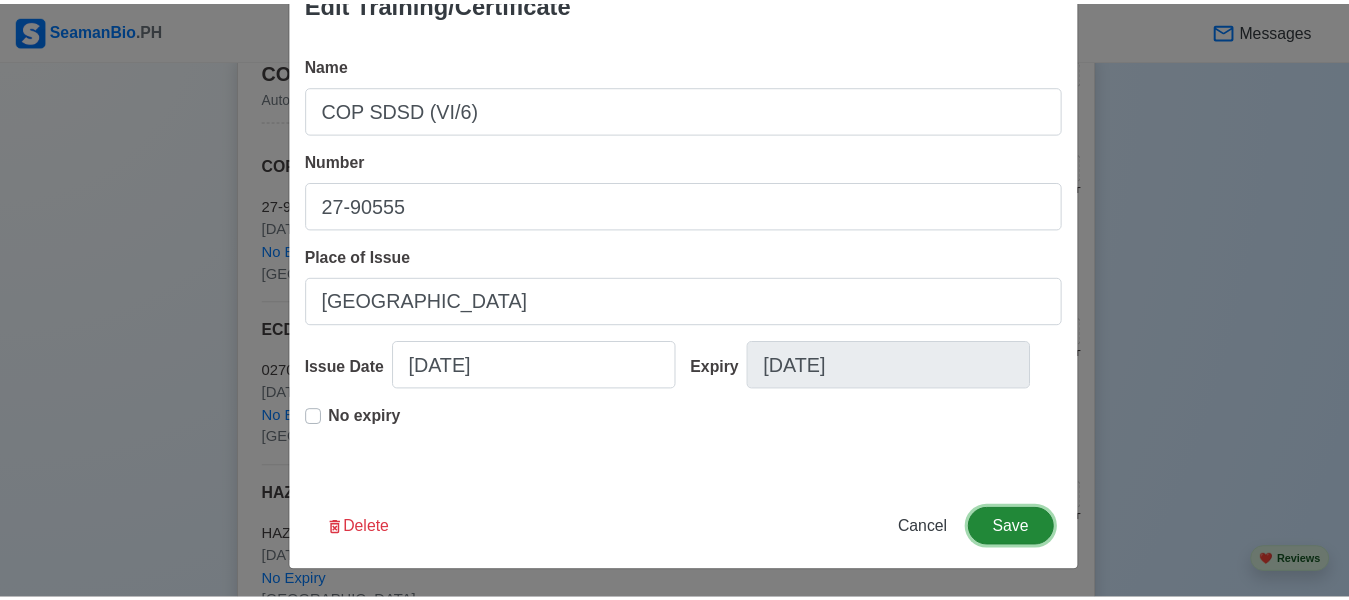 scroll, scrollTop: 60, scrollLeft: 0, axis: vertical 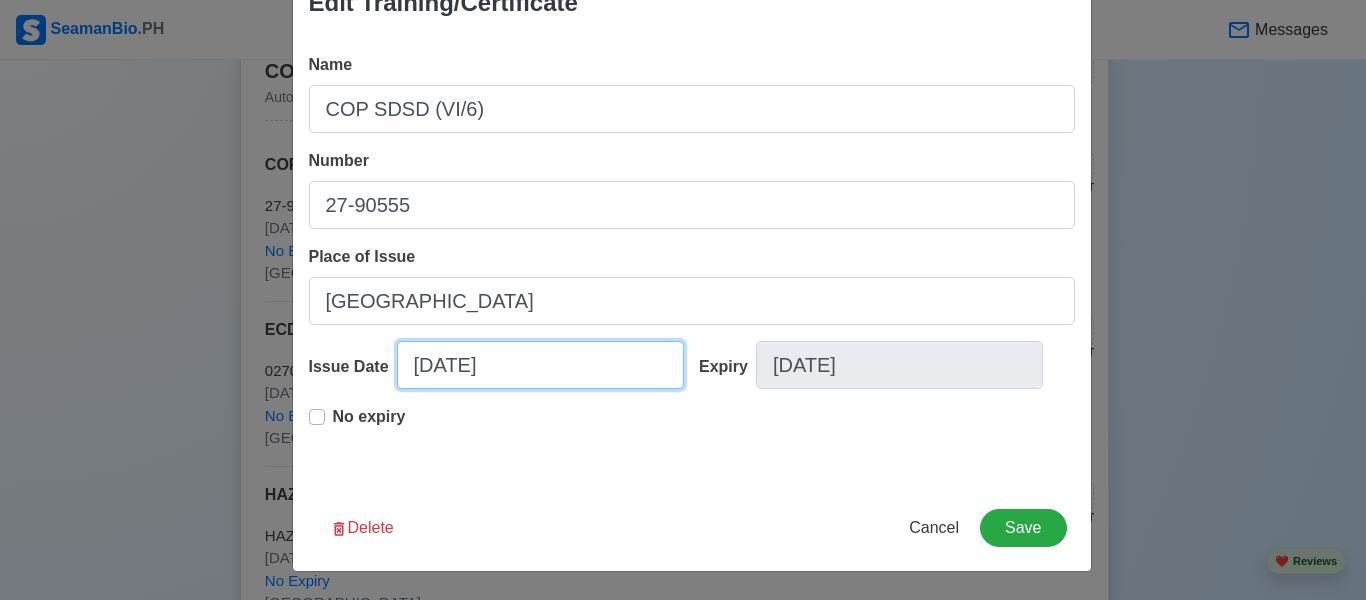 click on "03/07/2025" at bounding box center [540, 365] 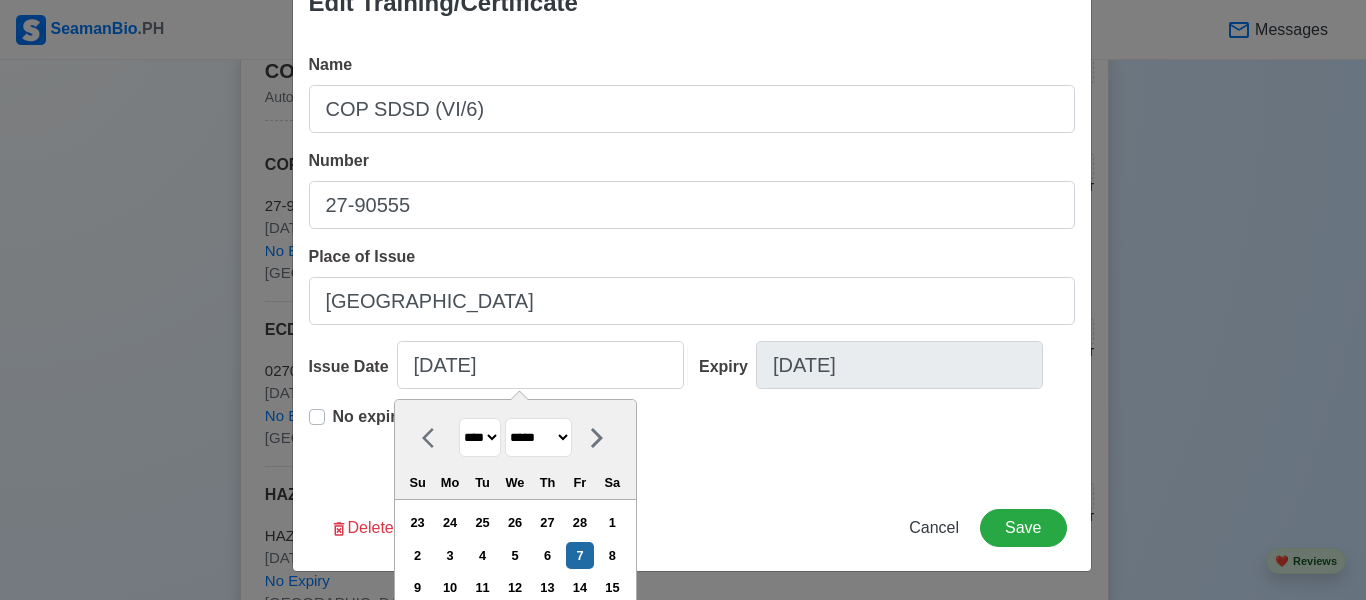 click on "**** **** **** **** **** **** **** **** **** **** **** **** **** **** **** **** **** **** **** **** **** **** **** **** **** **** **** **** **** **** **** **** **** **** **** **** **** **** **** **** **** **** **** **** **** **** **** **** **** **** **** **** **** **** **** **** **** **** **** **** **** **** **** **** **** **** **** **** **** **** **** **** **** **** **** **** **** **** **** **** **** **** **** **** **** **** **** **** **** **** **** **** **** **** **** **** **** **** **** **** **** **** **** **** **** ****" at bounding box center (480, 437) 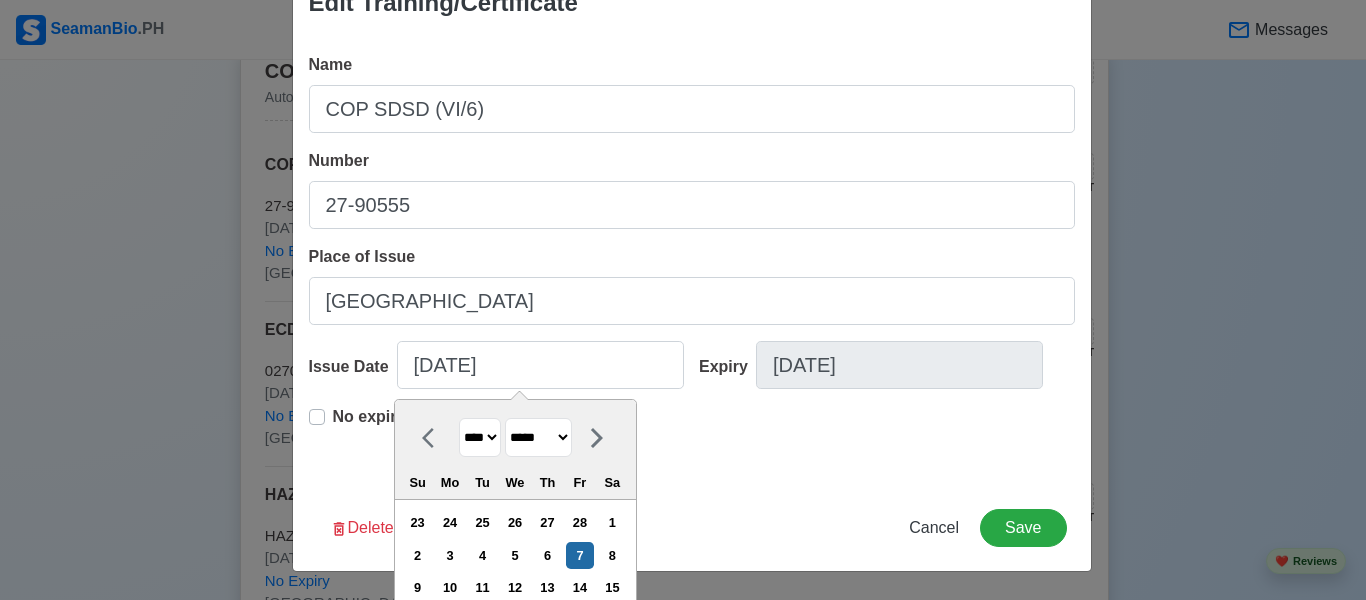 select on "****" 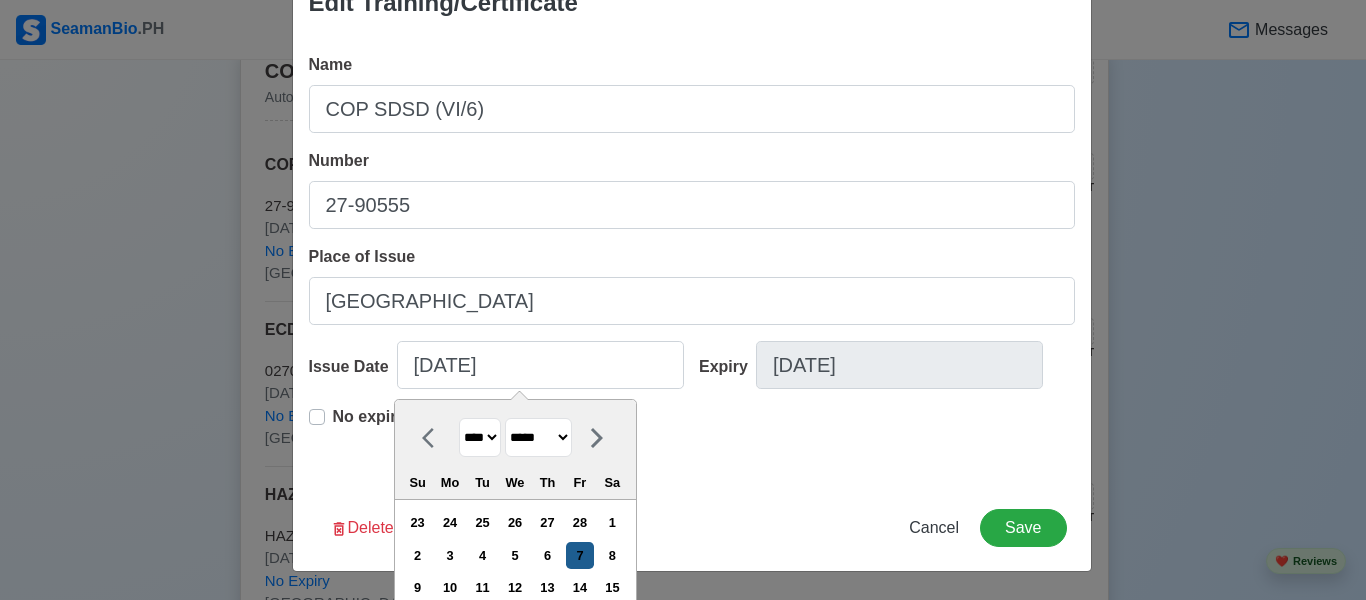 click on "7" at bounding box center [579, 555] 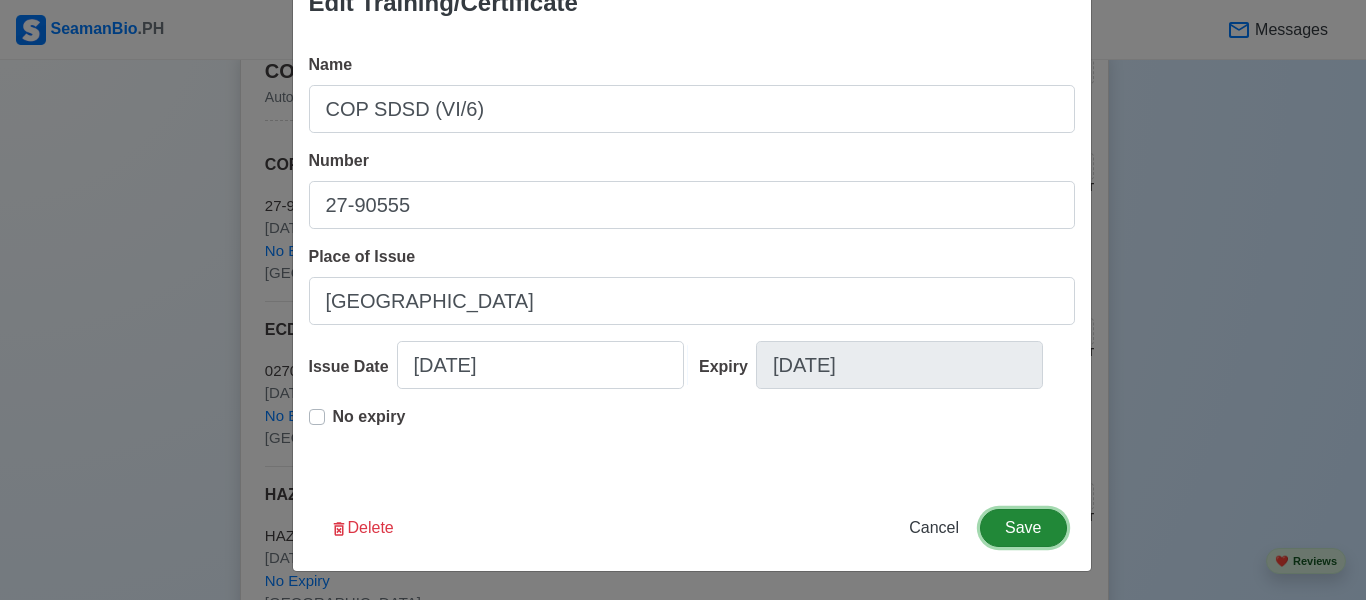click on "Save" at bounding box center (1023, 528) 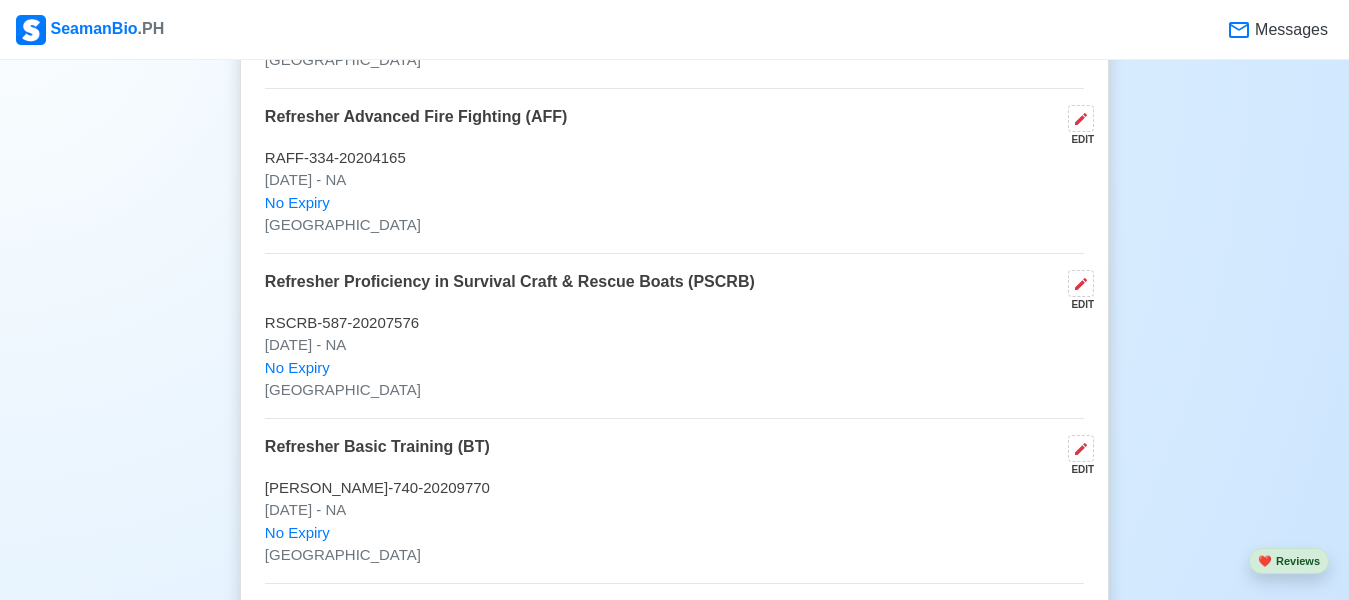 scroll, scrollTop: 4600, scrollLeft: 0, axis: vertical 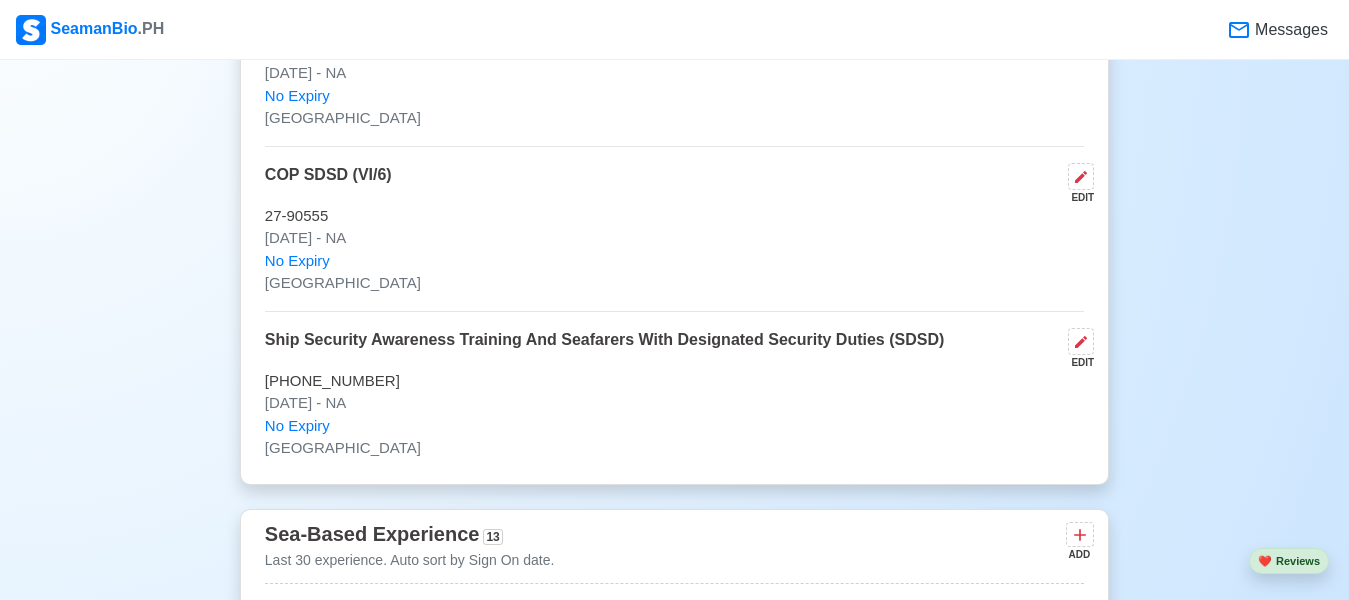 drag, startPoint x: 805, startPoint y: 477, endPoint x: 703, endPoint y: 430, distance: 112.30761 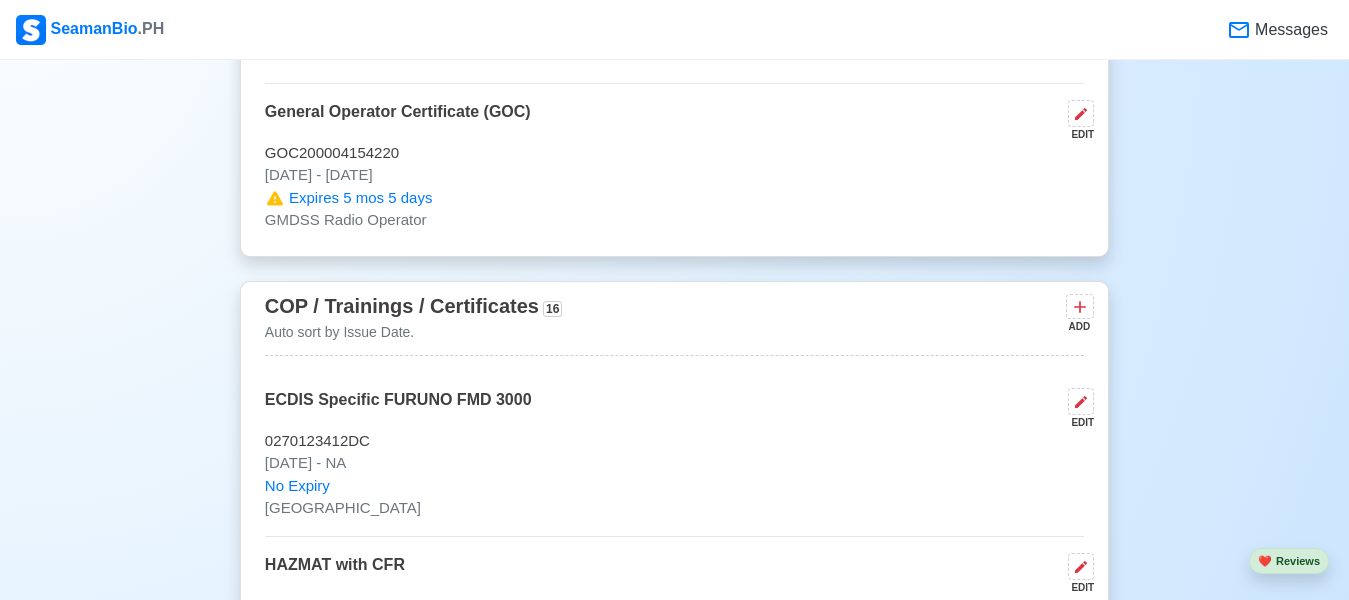 scroll, scrollTop: 3153, scrollLeft: 0, axis: vertical 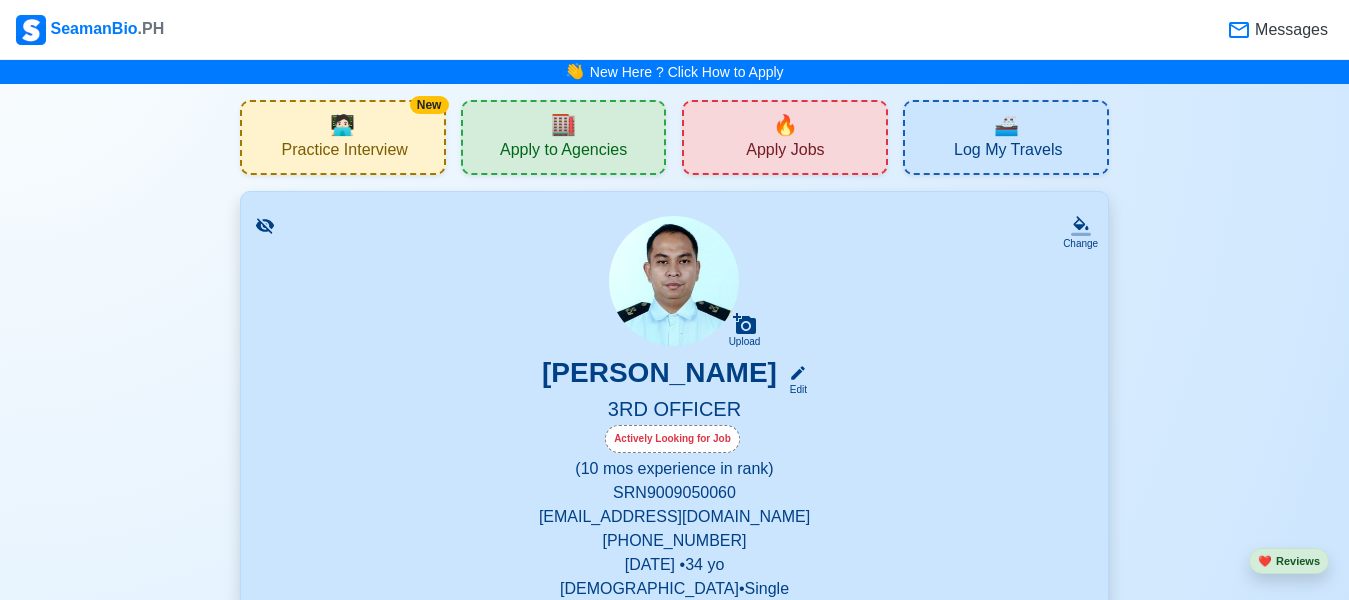 click on "🔥 Apply Jobs" at bounding box center (785, 137) 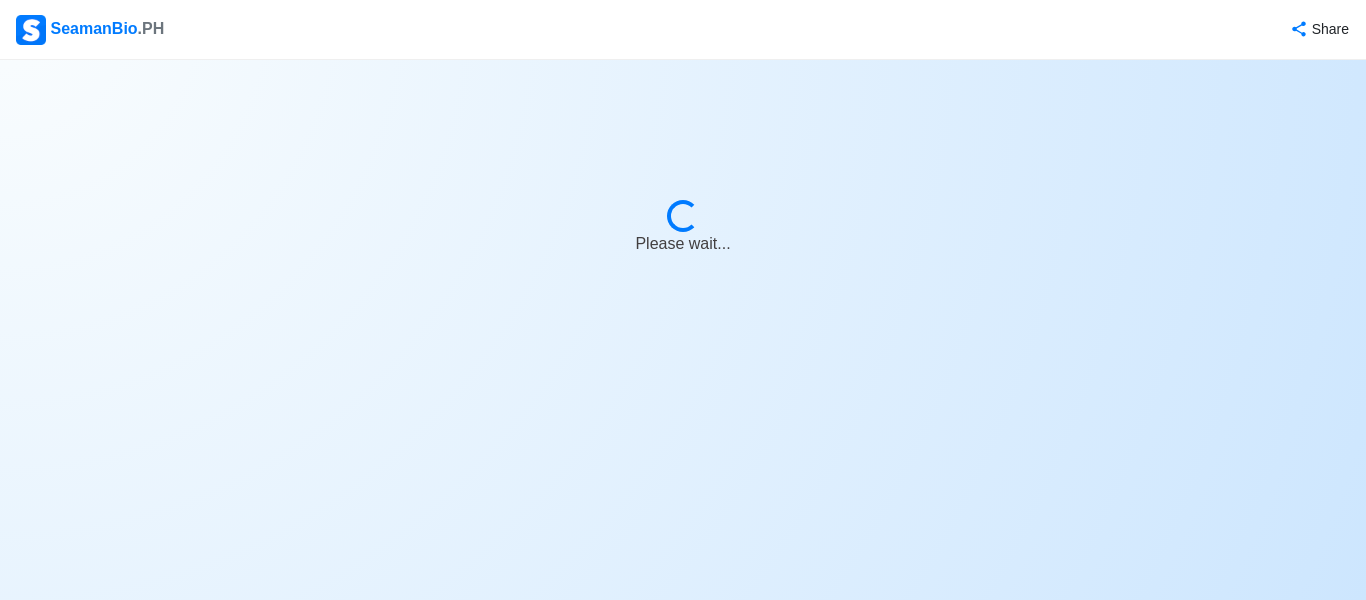 select on "3rd Officer" 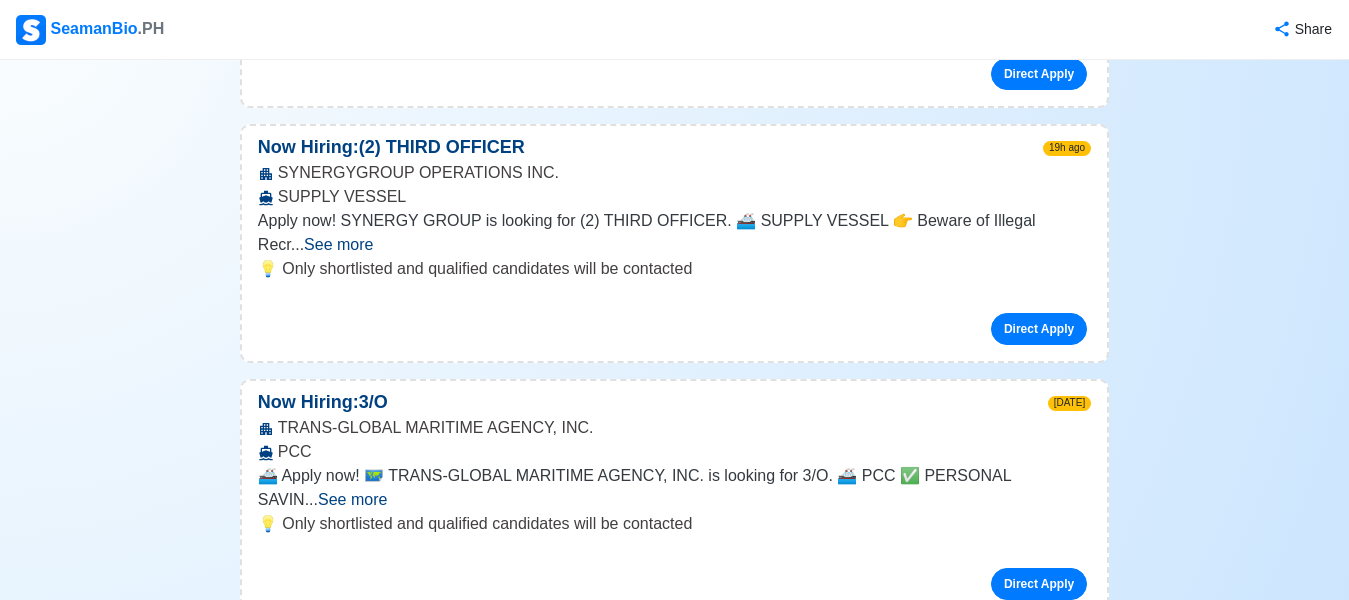 scroll, scrollTop: 600, scrollLeft: 0, axis: vertical 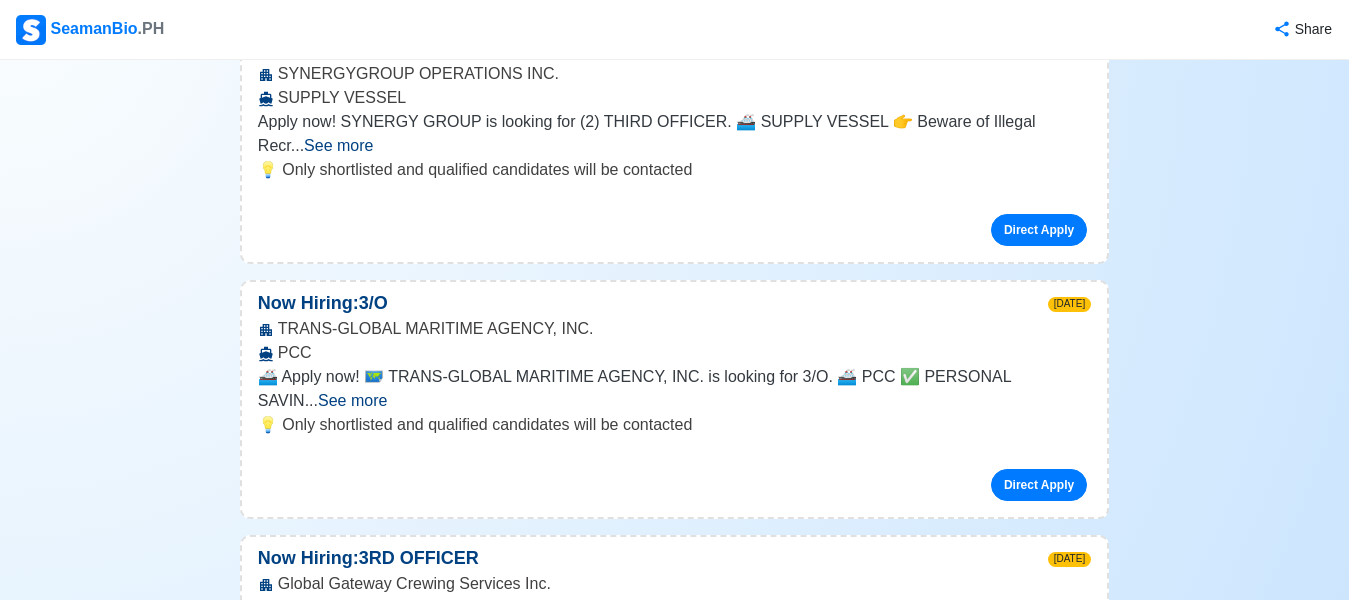 click on "See more" at bounding box center (352, 400) 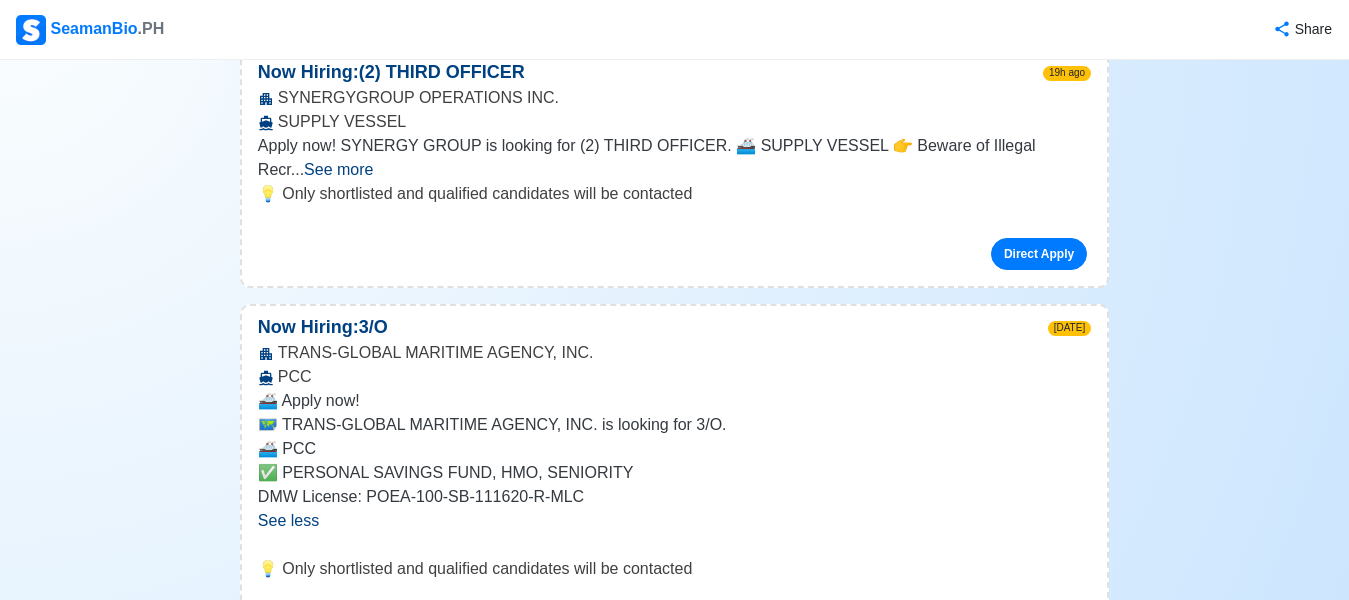 scroll, scrollTop: 500, scrollLeft: 0, axis: vertical 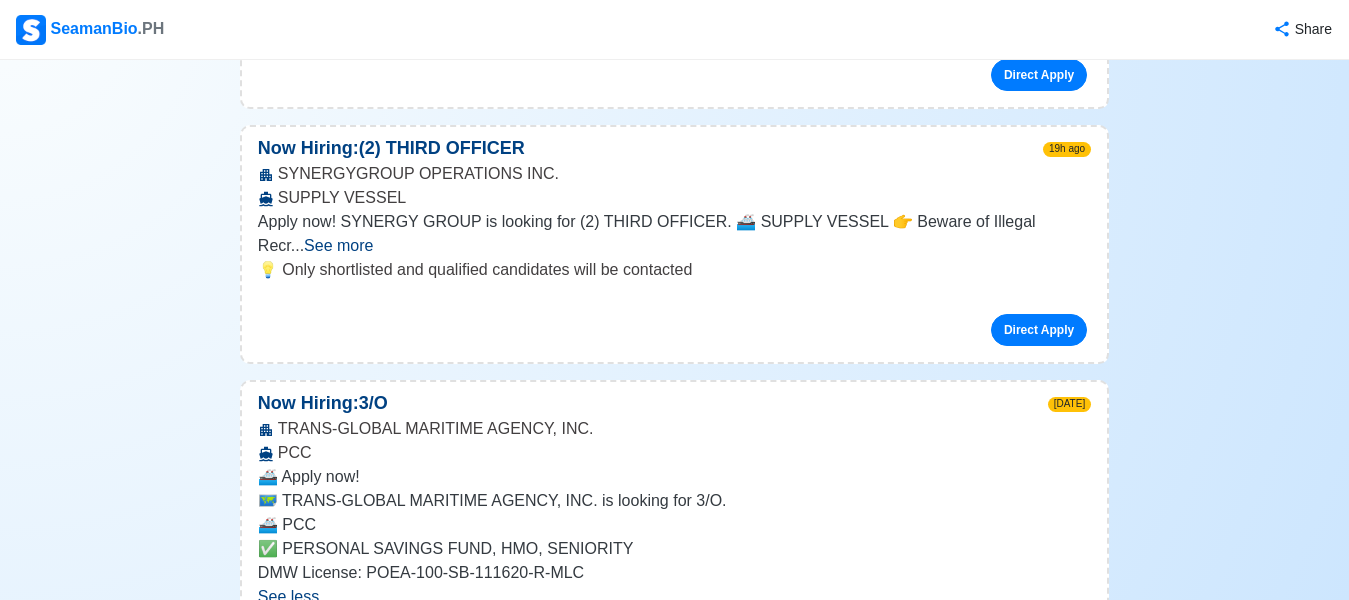 click on "See more" at bounding box center [338, 245] 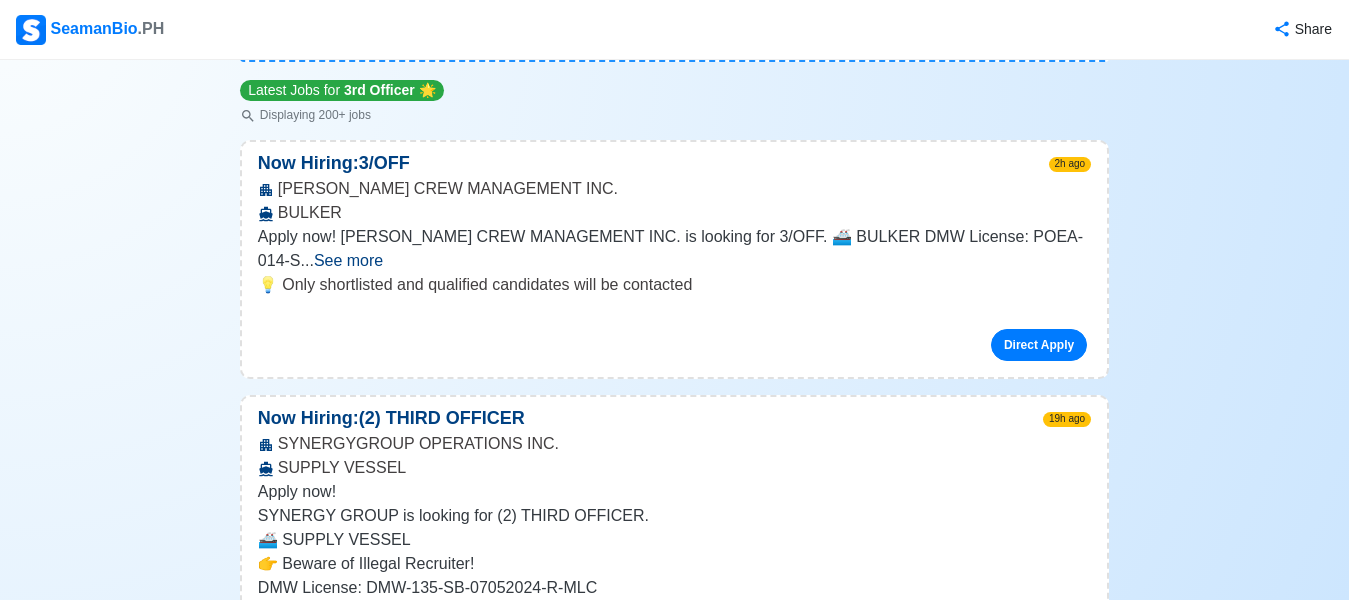 scroll, scrollTop: 200, scrollLeft: 0, axis: vertical 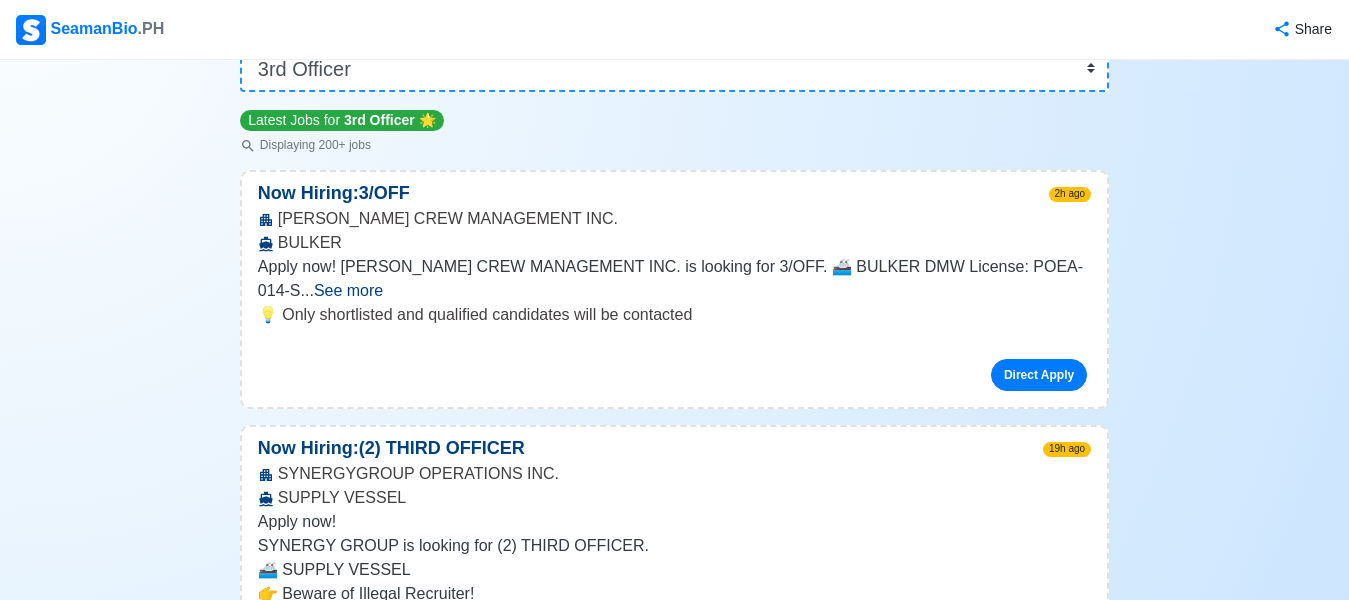 click on "See more" at bounding box center (348, 290) 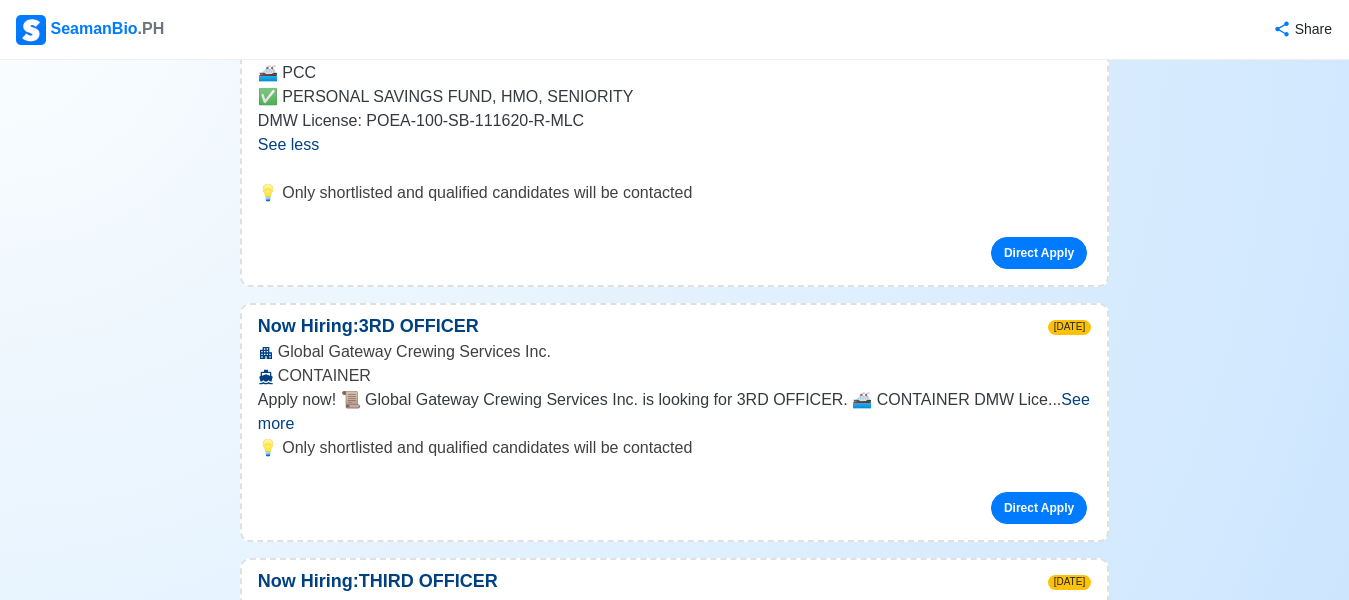 scroll, scrollTop: 1200, scrollLeft: 0, axis: vertical 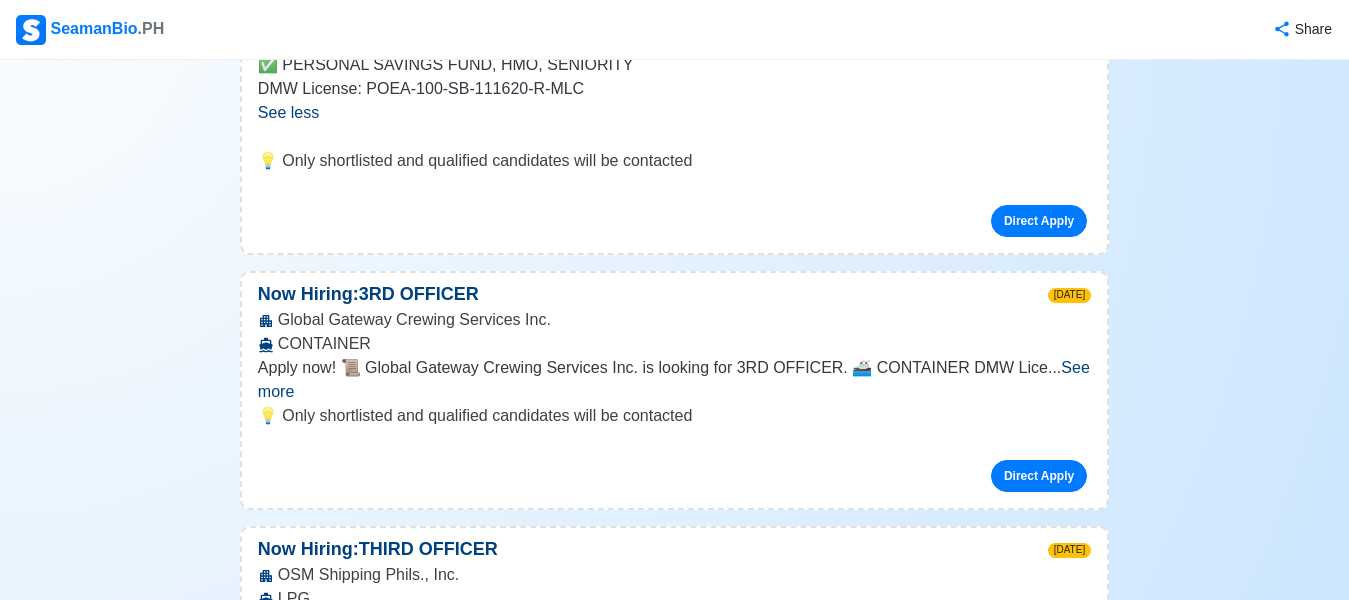 click on "See more" at bounding box center (674, 379) 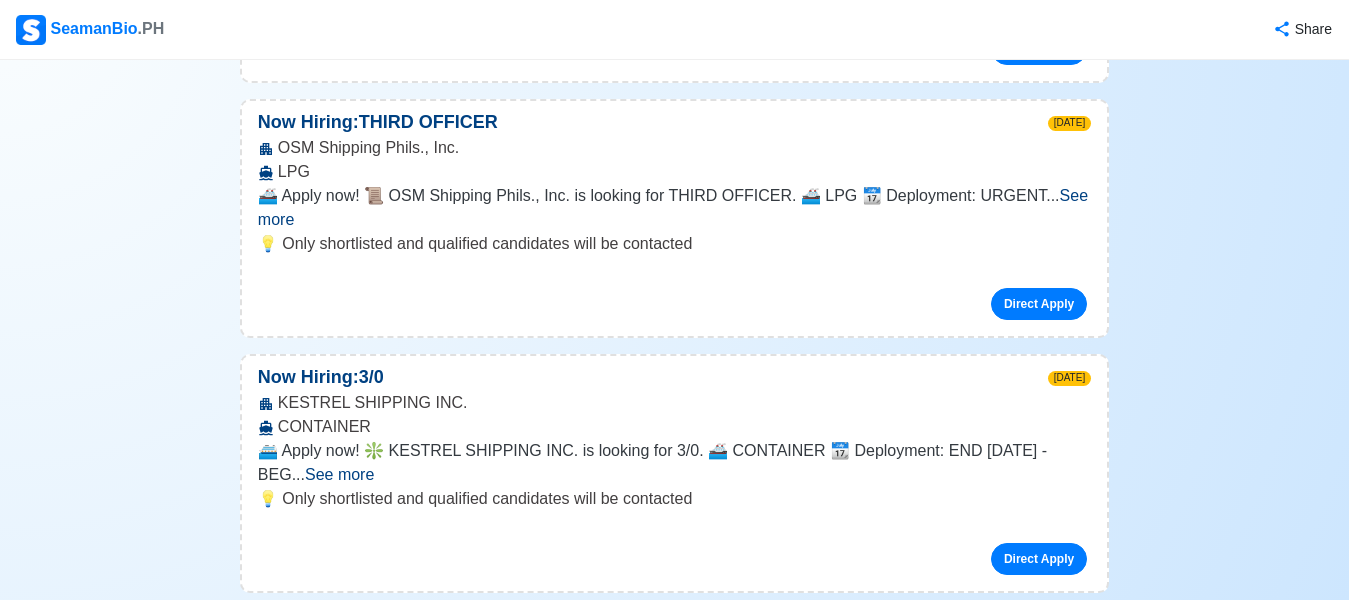 scroll, scrollTop: 1800, scrollLeft: 0, axis: vertical 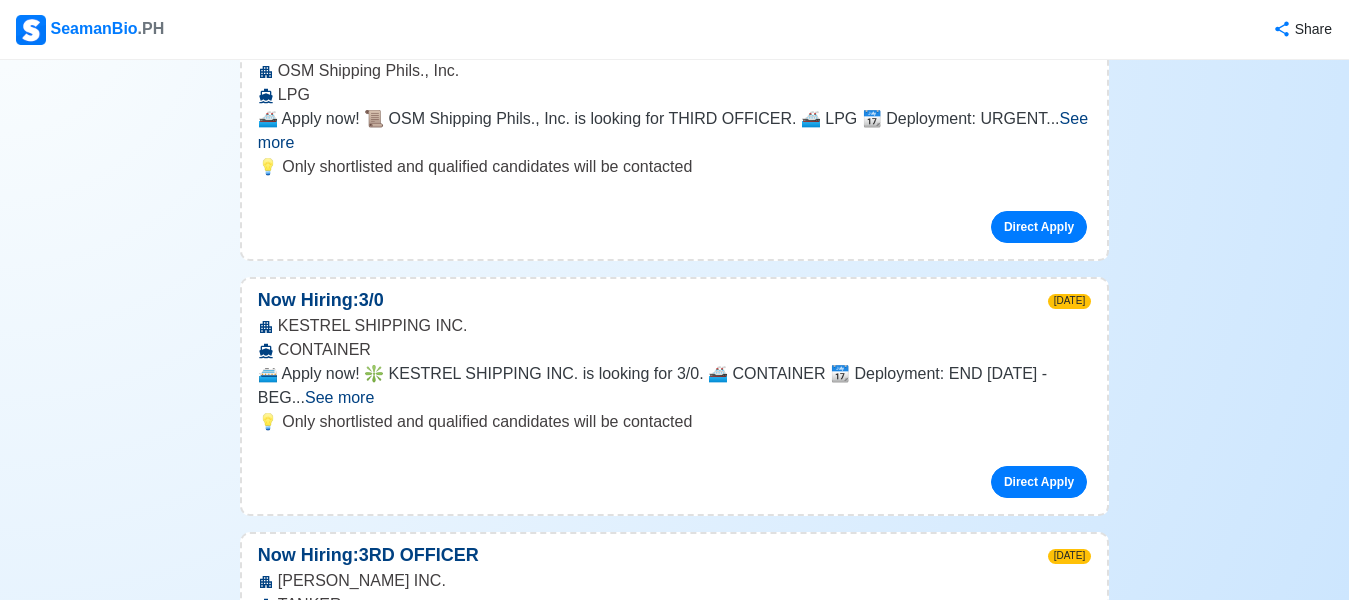 click on "See more" at bounding box center (339, 397) 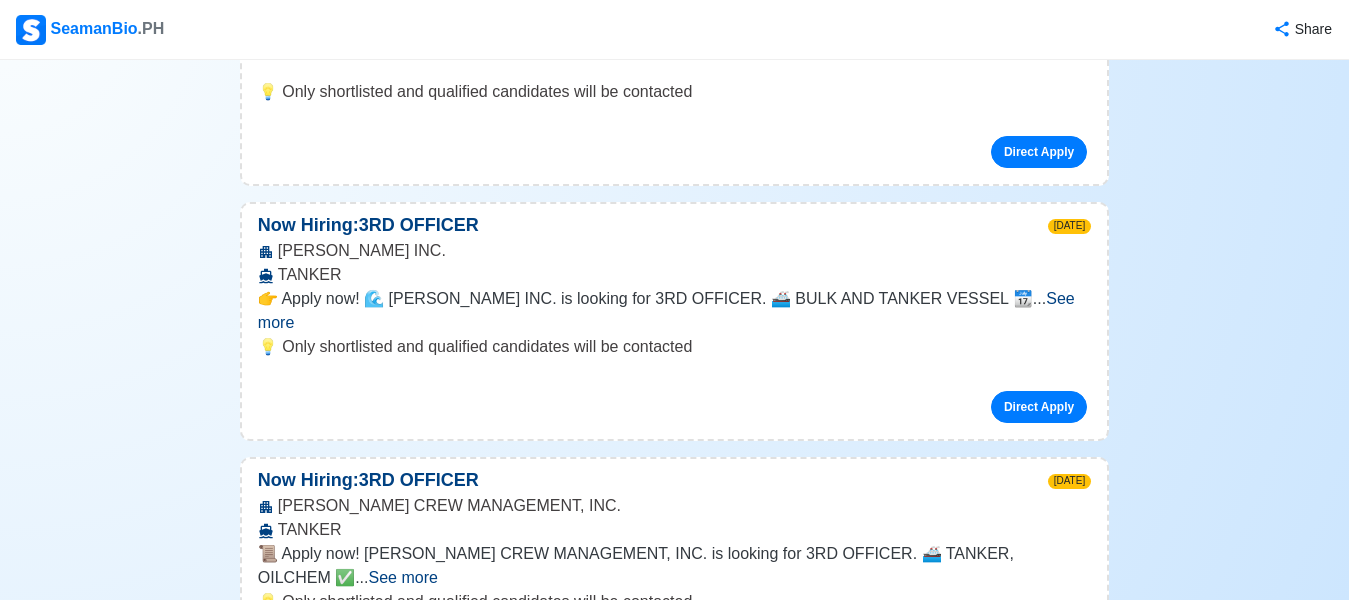 scroll, scrollTop: 2500, scrollLeft: 0, axis: vertical 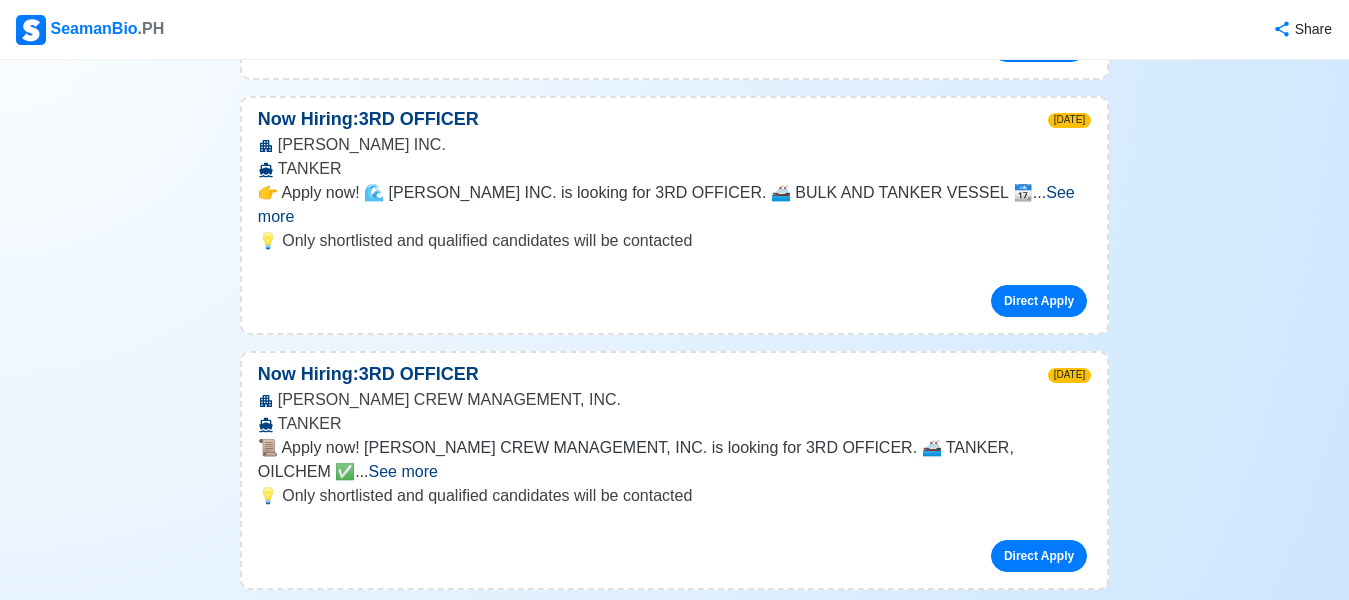 click on "See more" at bounding box center [403, 471] 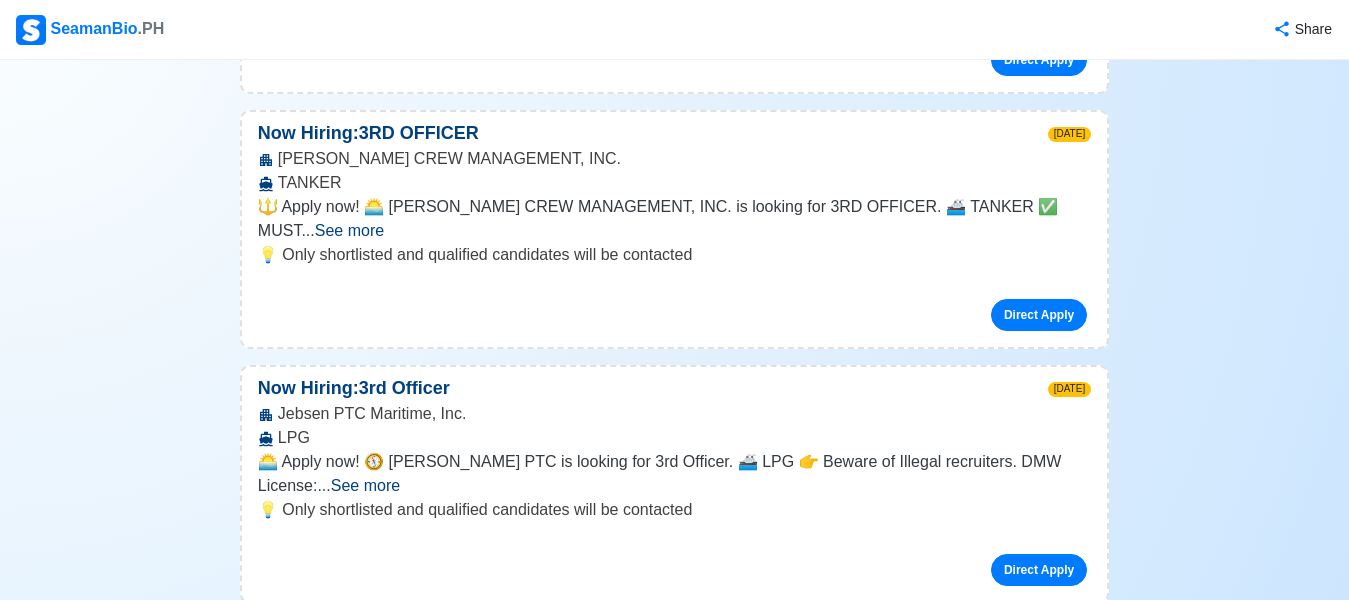 scroll, scrollTop: 4700, scrollLeft: 0, axis: vertical 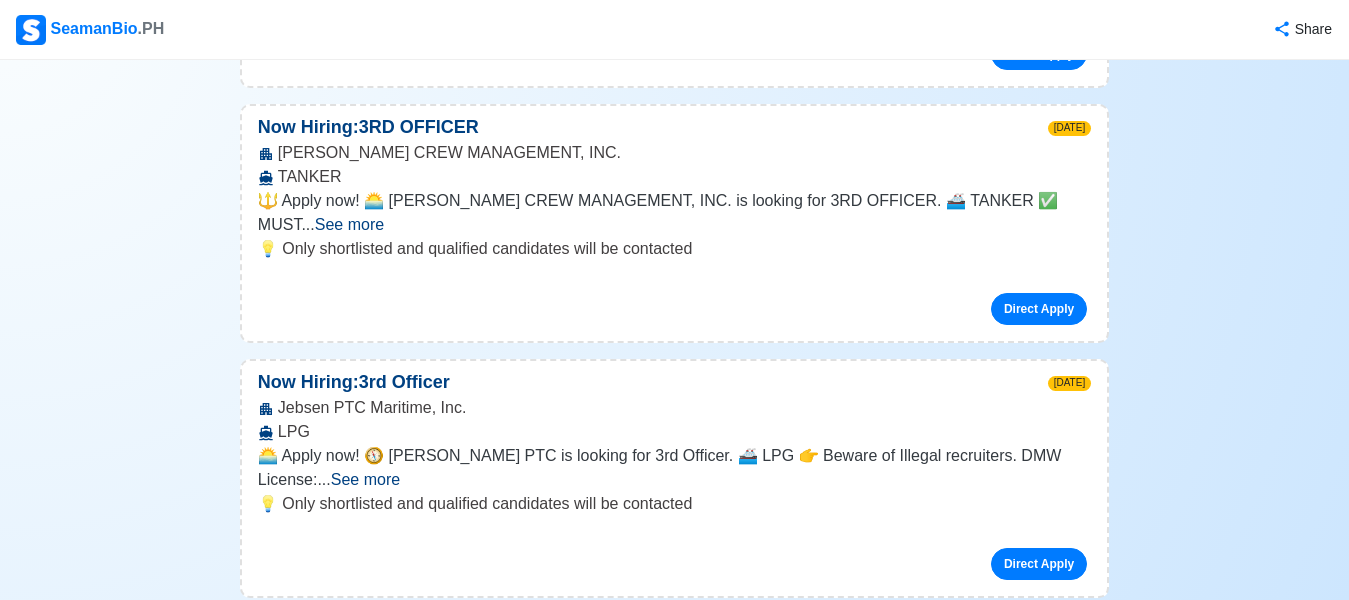 click on "See more" at bounding box center [365, 479] 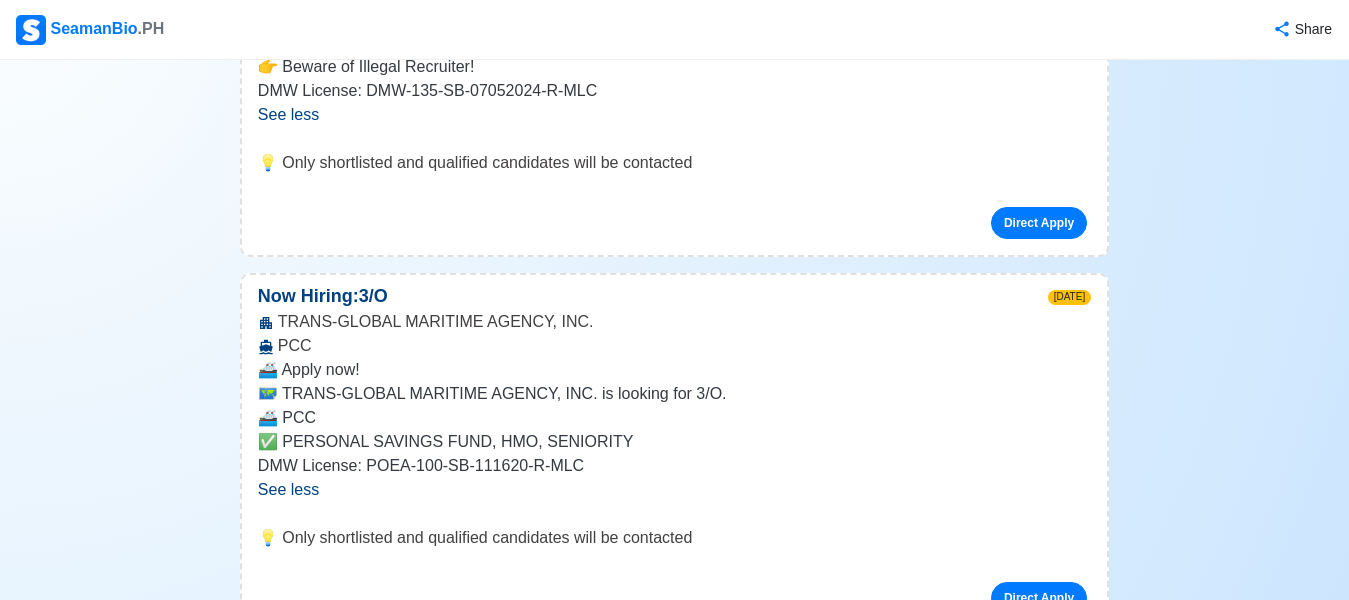 scroll, scrollTop: 900, scrollLeft: 0, axis: vertical 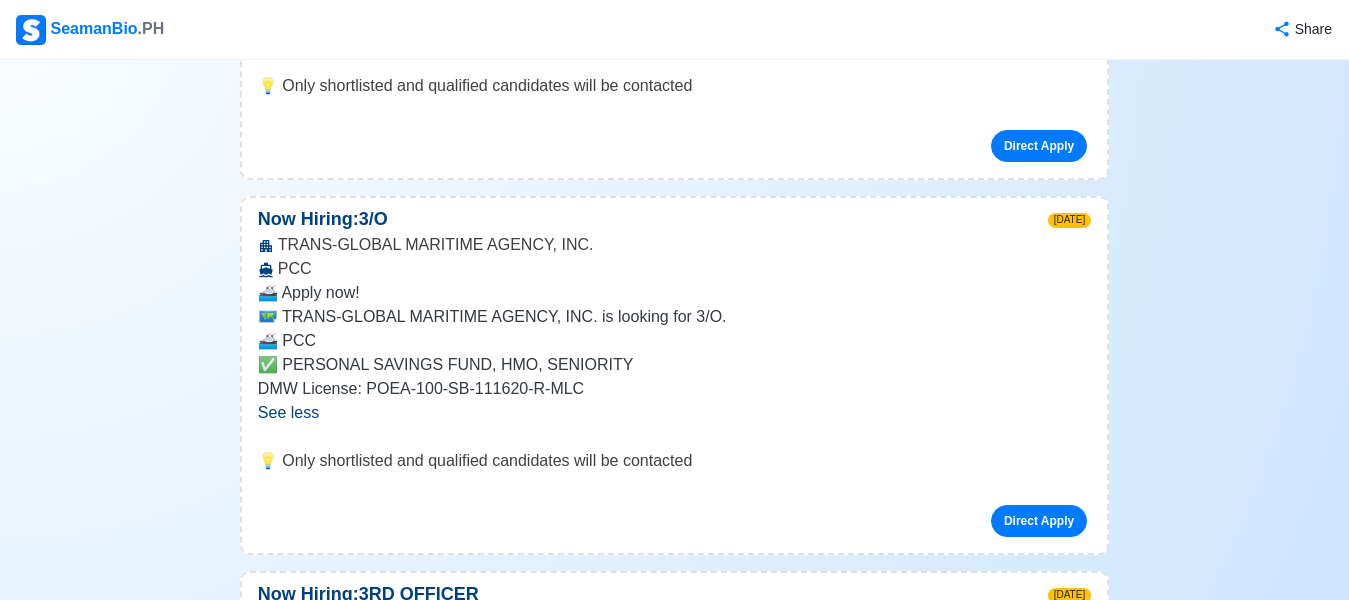 click on "See less" at bounding box center (288, 412) 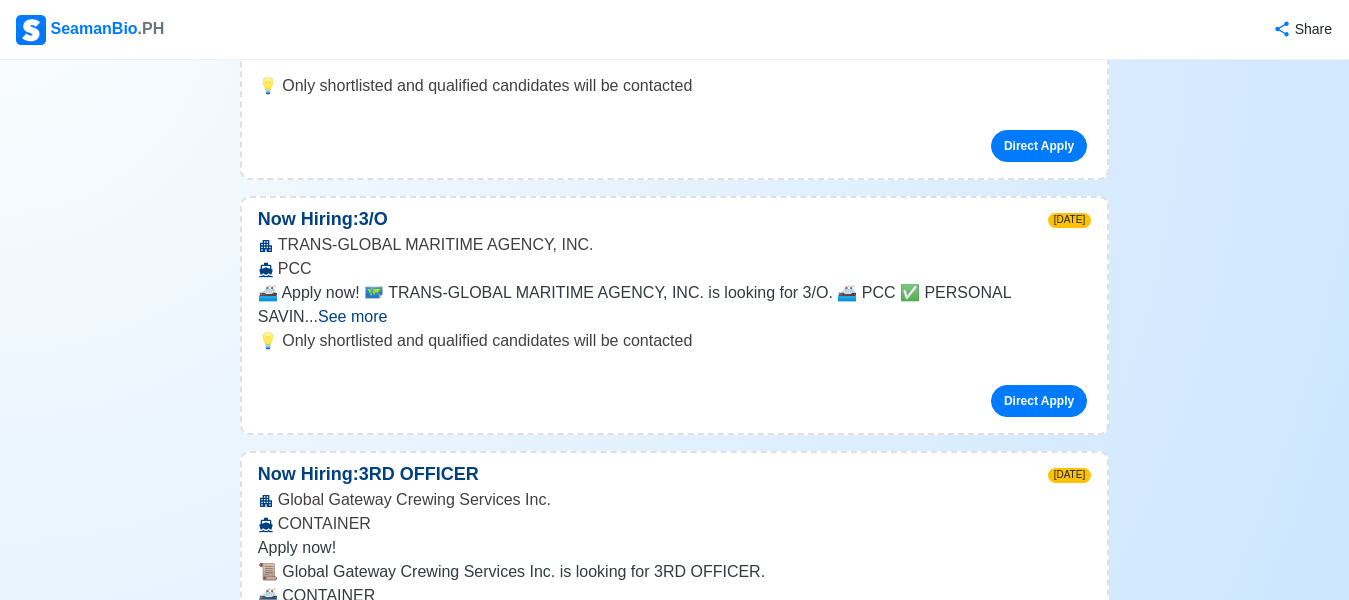click on "See more" at bounding box center [352, 316] 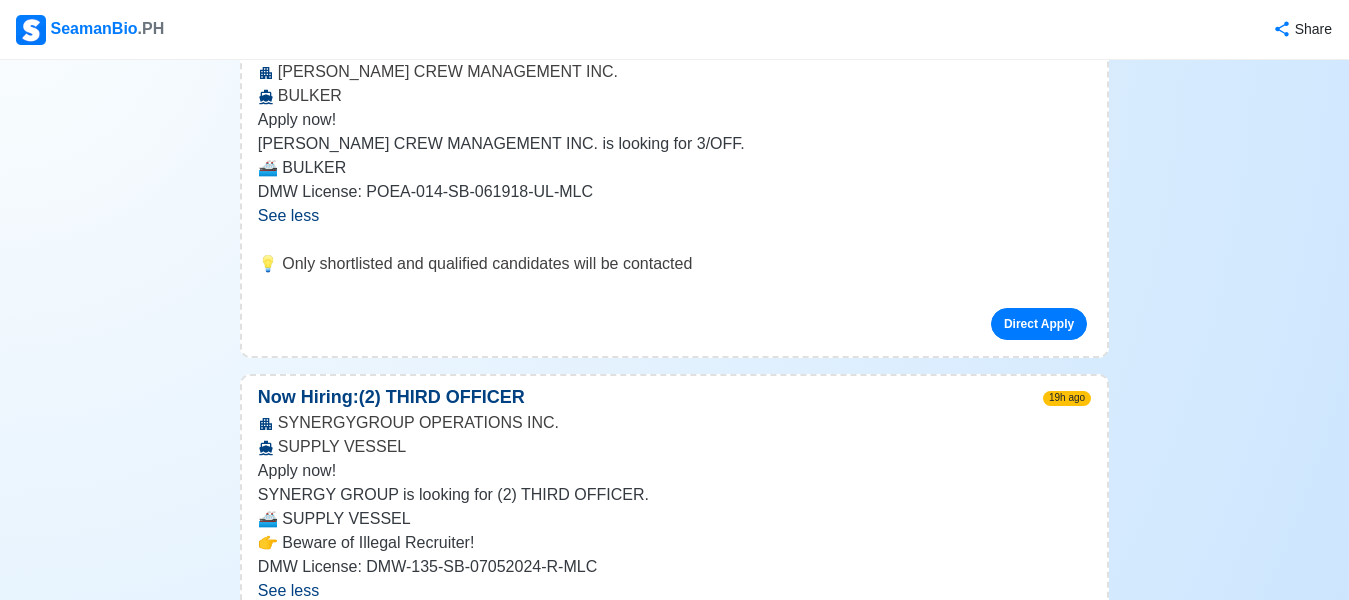 scroll, scrollTop: 100, scrollLeft: 0, axis: vertical 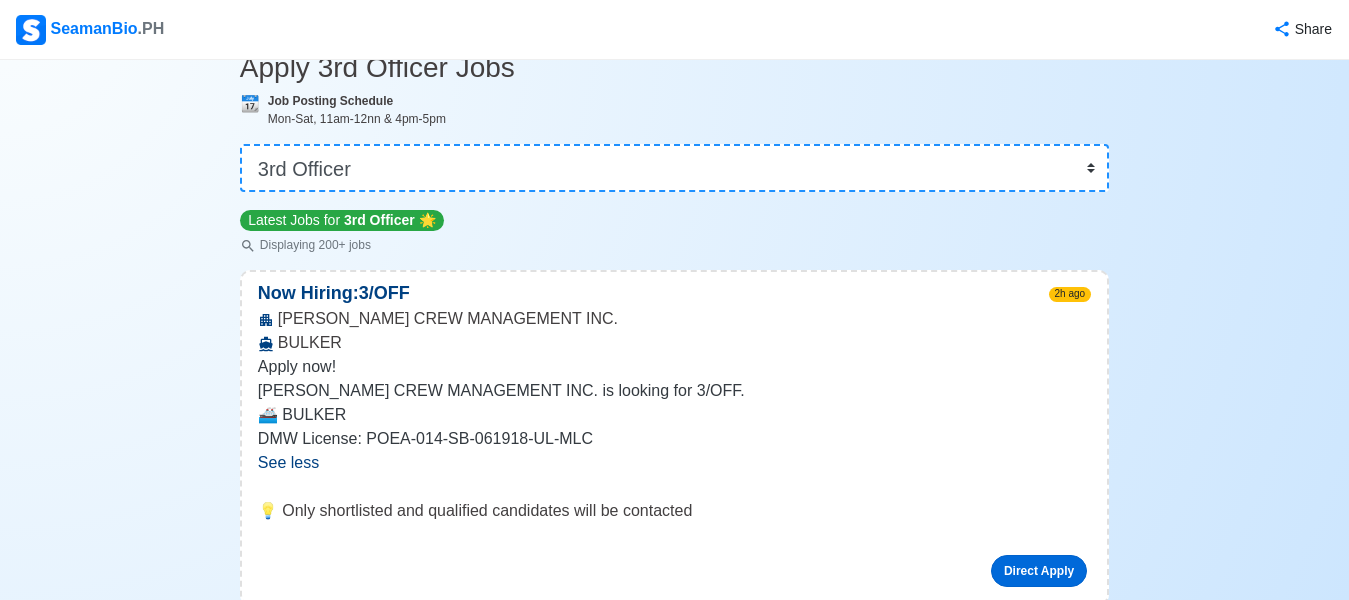 click on "Direct Apply" at bounding box center [1039, 571] 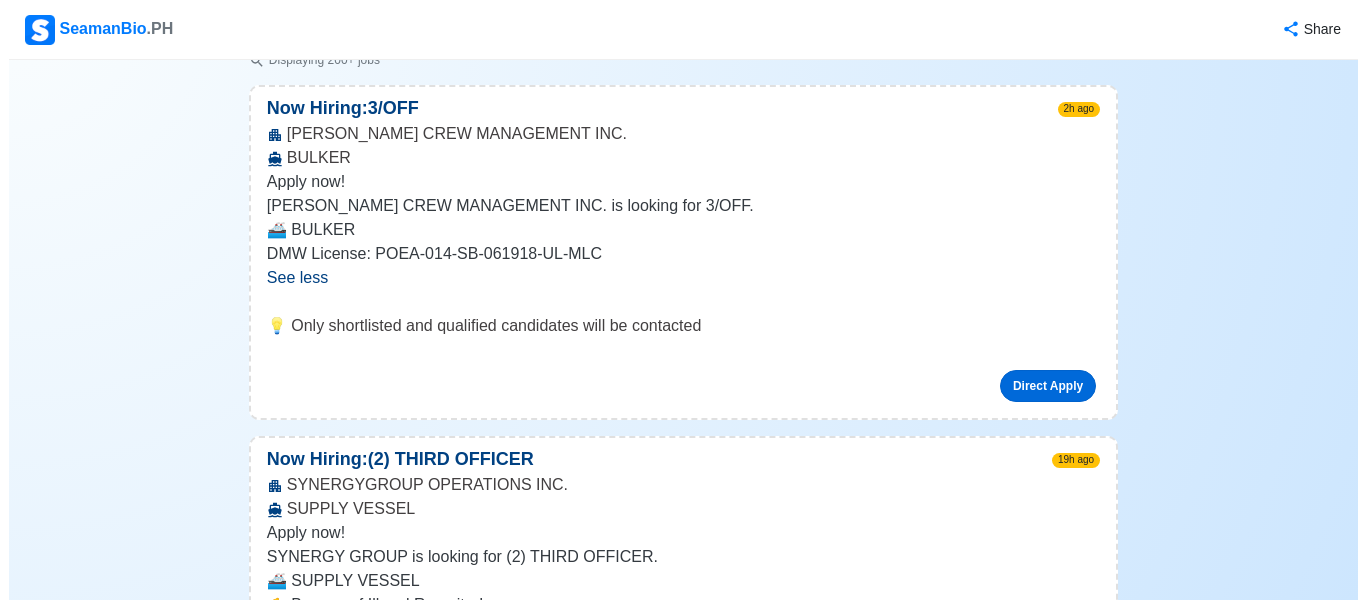 scroll, scrollTop: 0, scrollLeft: 0, axis: both 